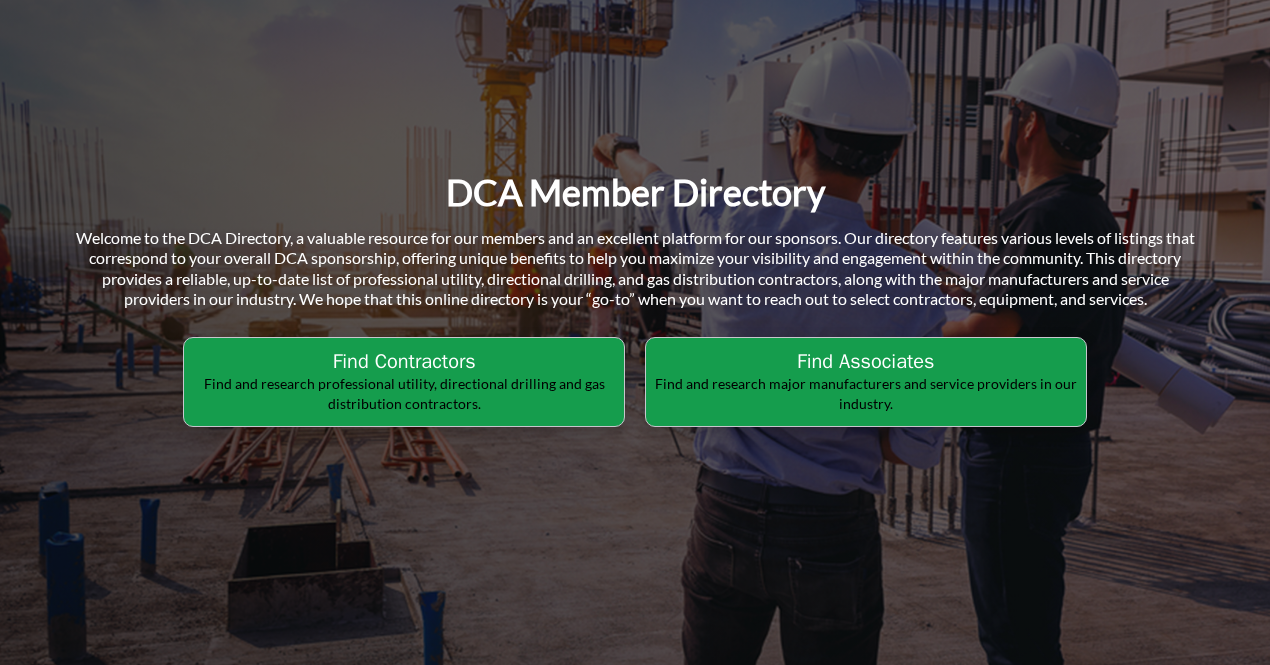 scroll, scrollTop: 300, scrollLeft: 0, axis: vertical 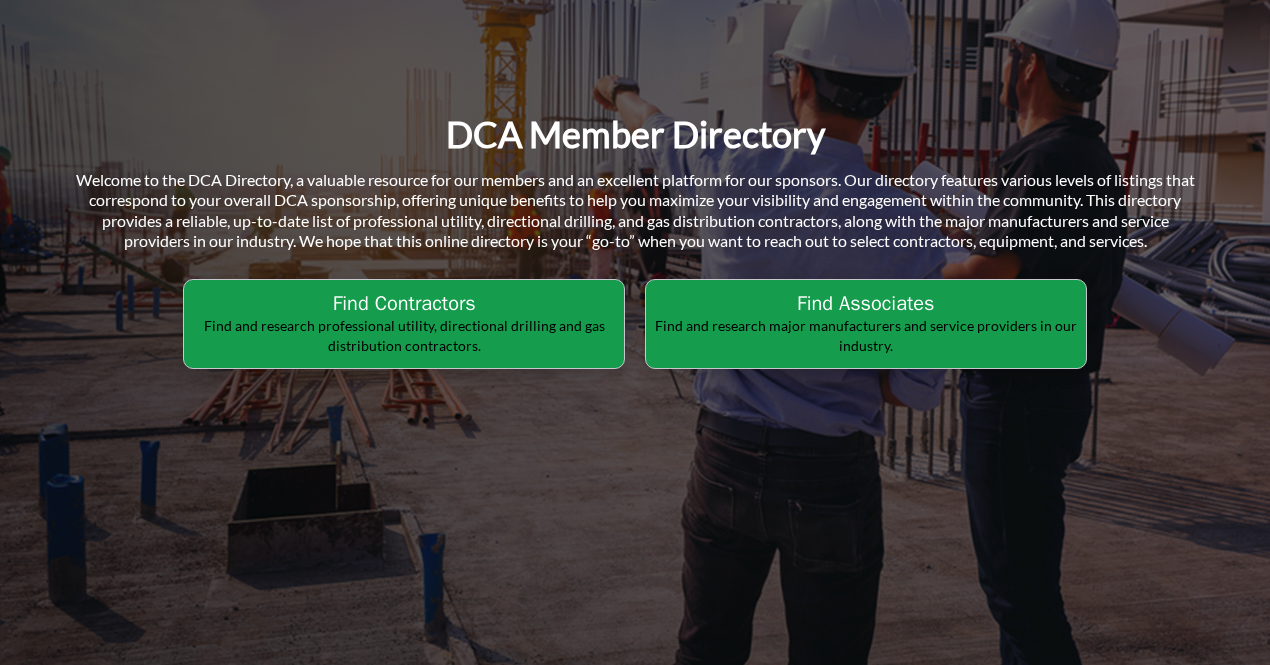 click on "Find Contractors" at bounding box center (404, 304) 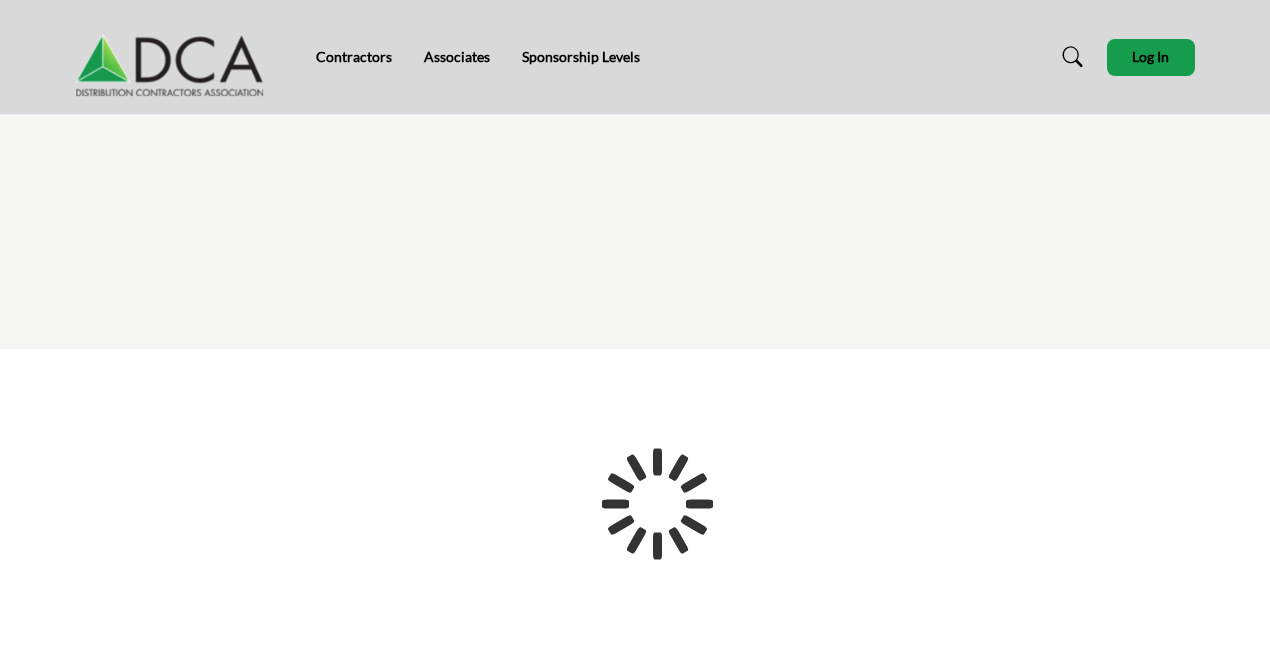 scroll, scrollTop: 300, scrollLeft: 0, axis: vertical 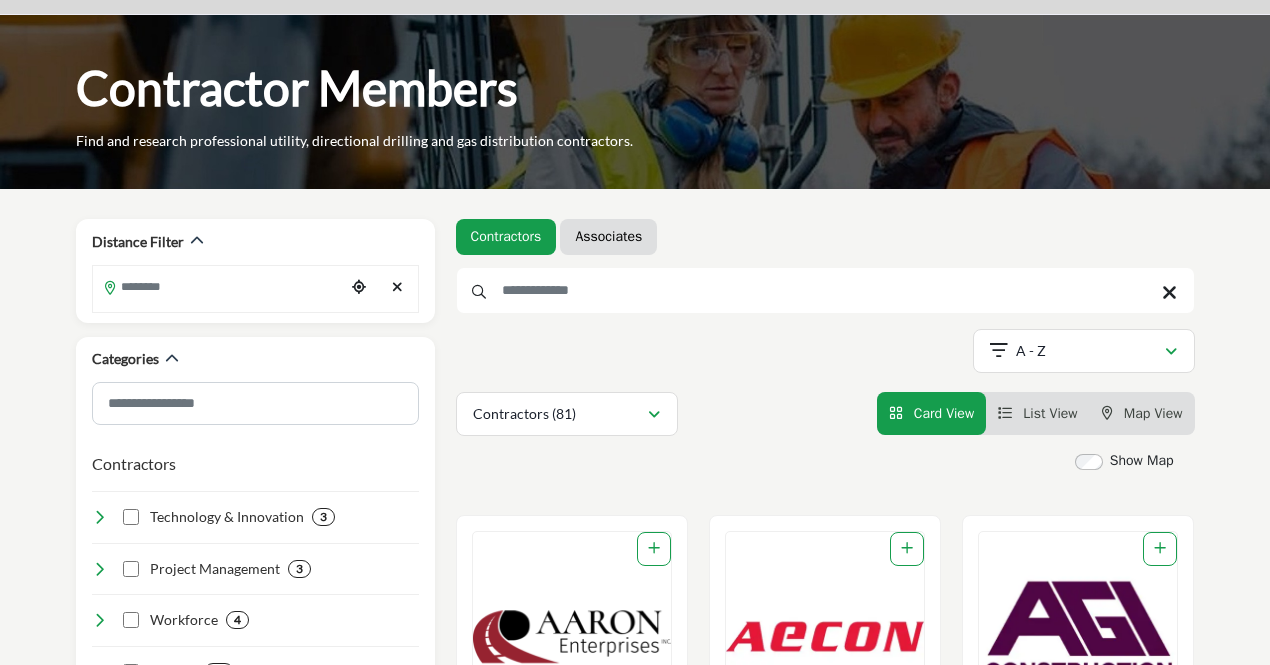 click at bounding box center (825, 290) 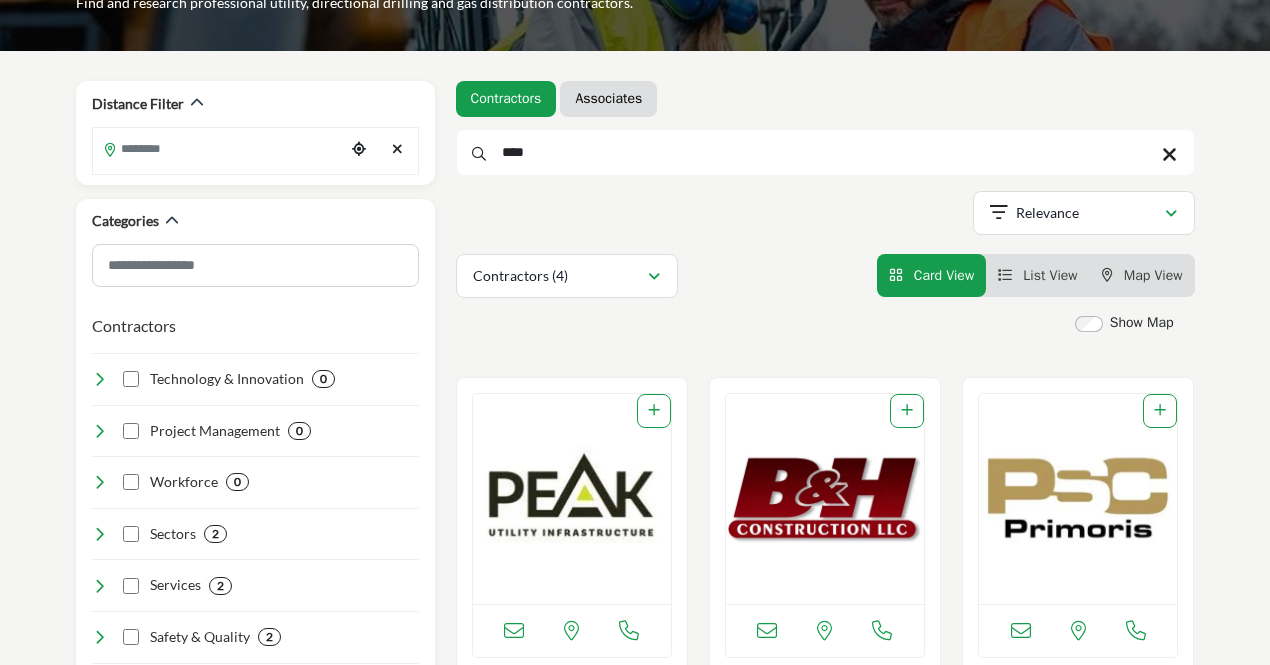 scroll, scrollTop: 200, scrollLeft: 0, axis: vertical 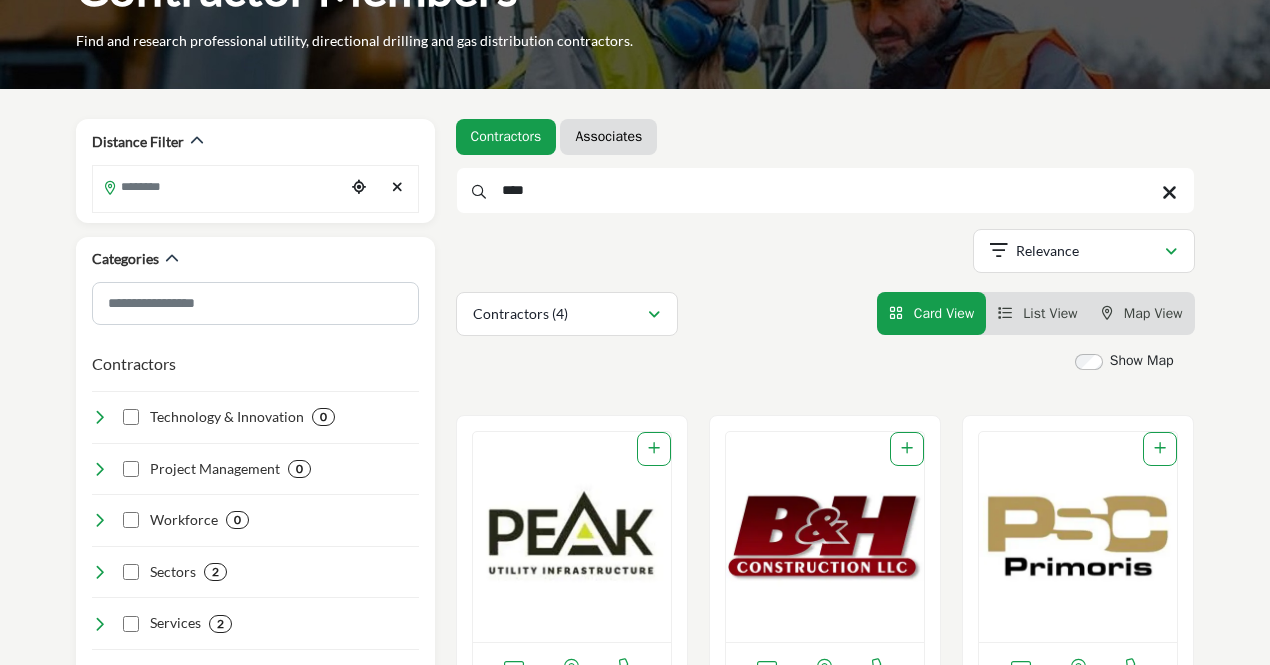click on "****" at bounding box center [825, 190] 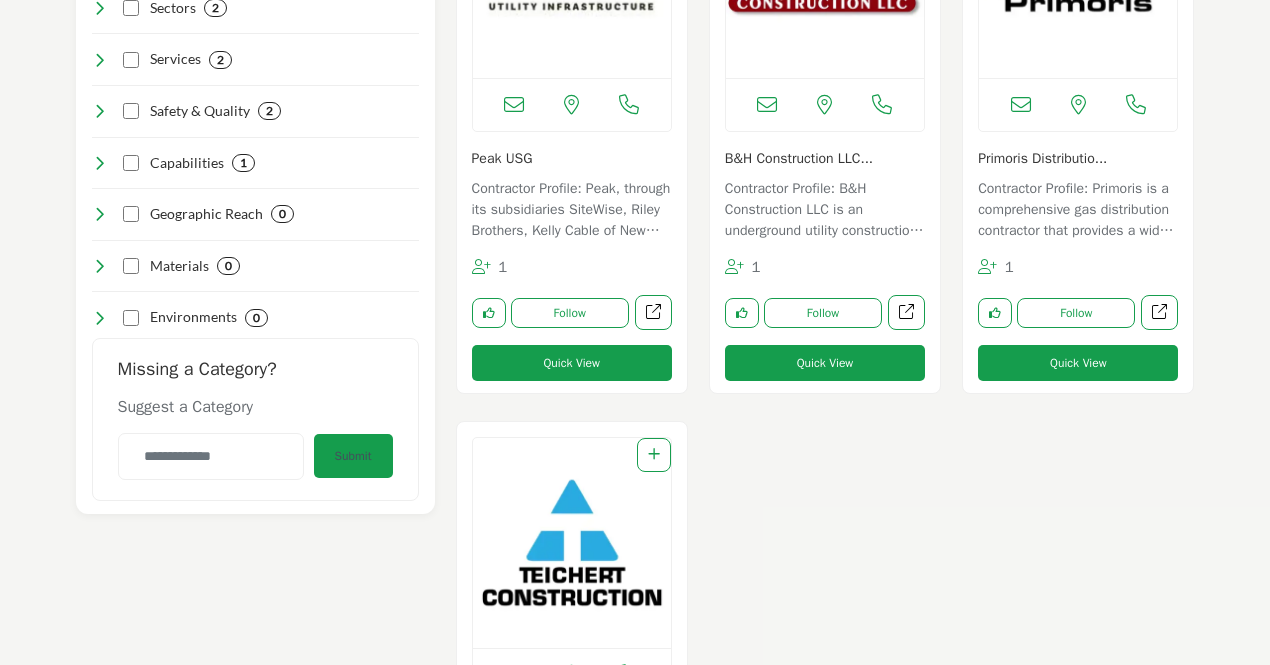 scroll, scrollTop: 400, scrollLeft: 0, axis: vertical 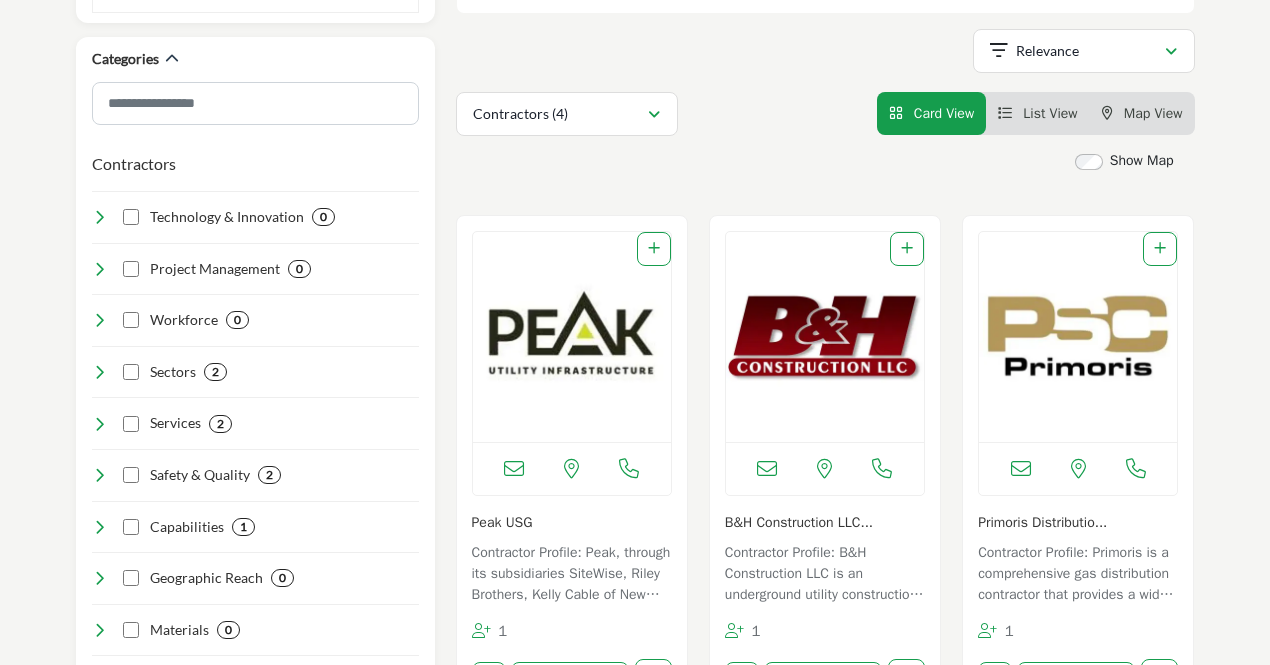 type on "****" 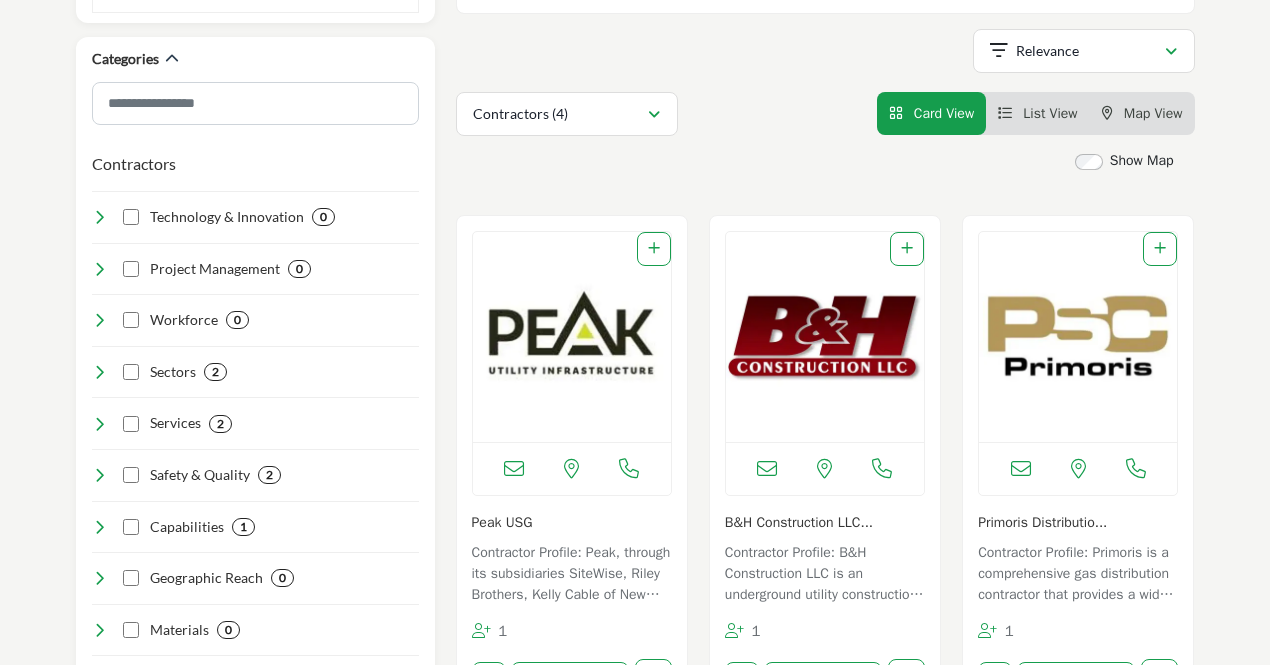 click at bounding box center (572, 337) 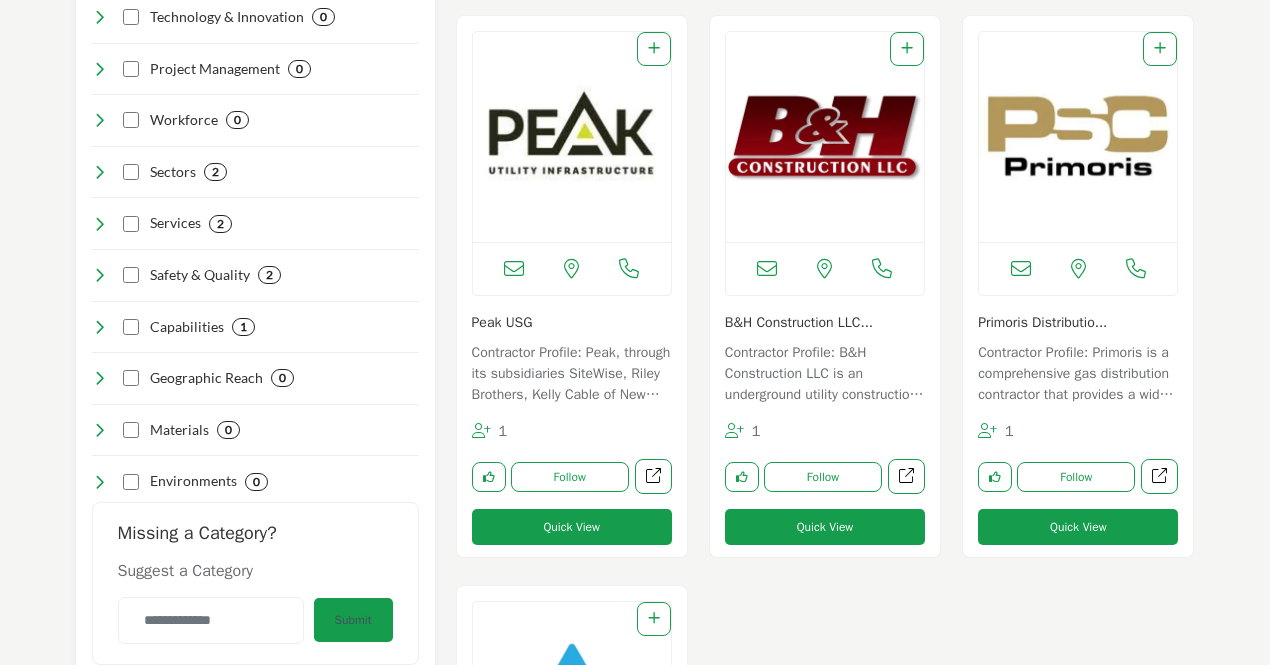 scroll, scrollTop: 500, scrollLeft: 0, axis: vertical 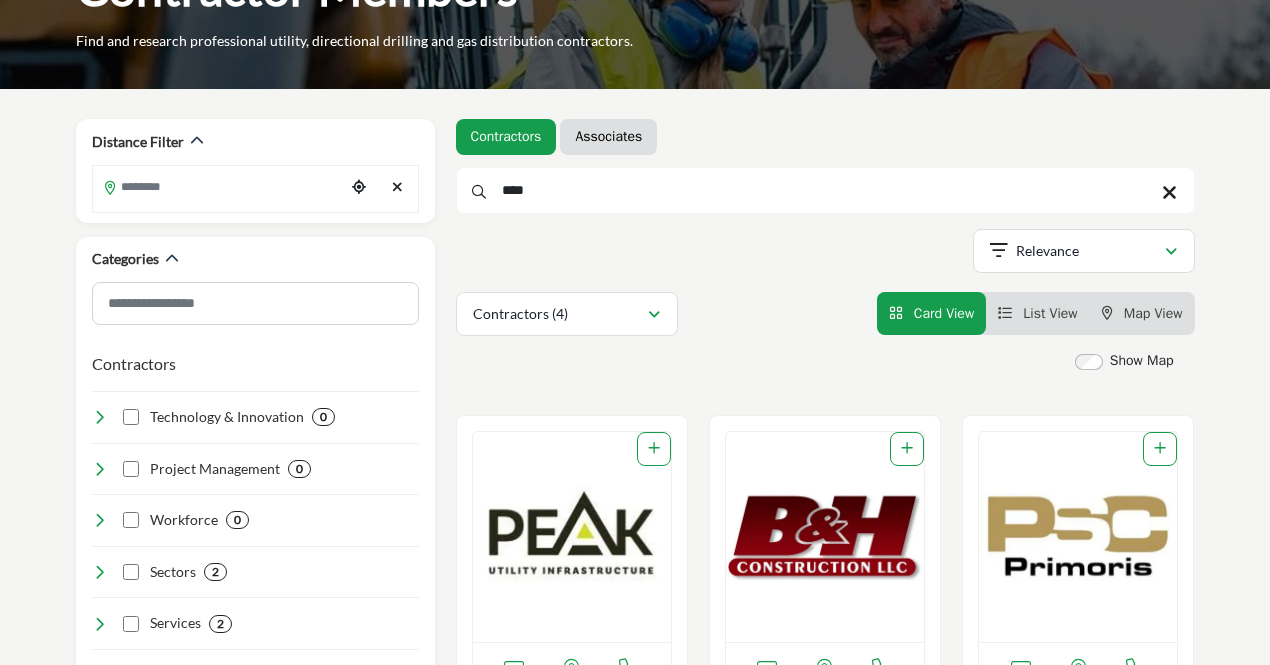 click on "****" at bounding box center (825, 190) 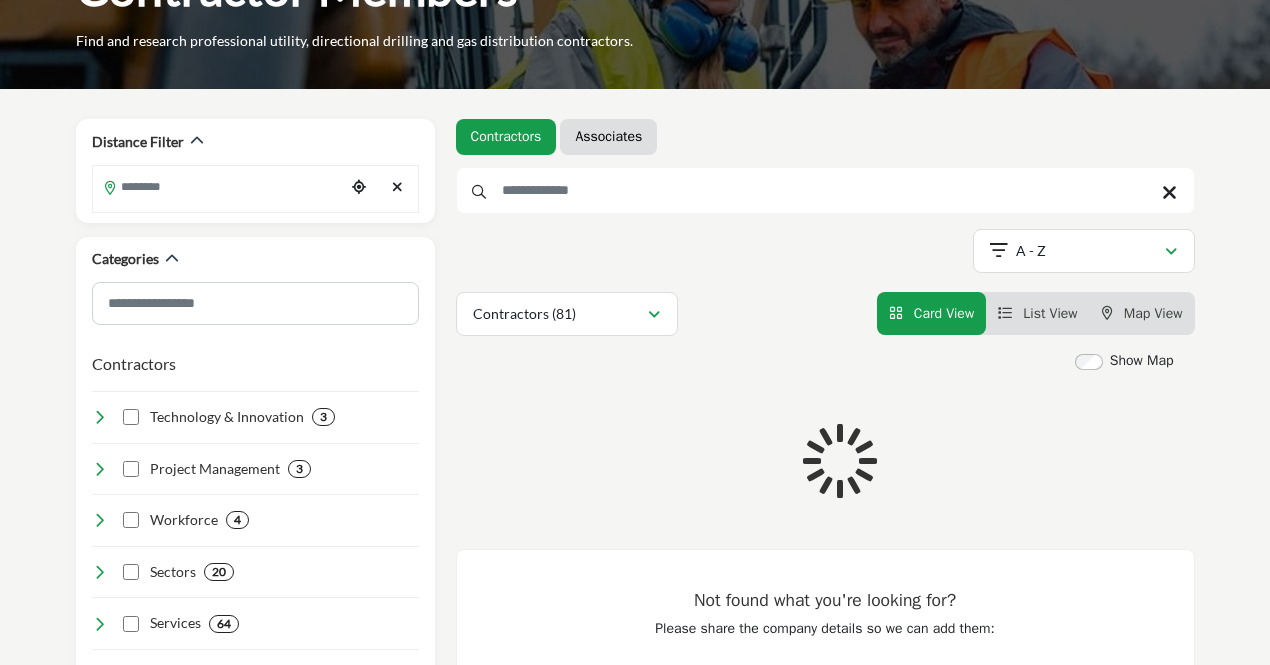 type 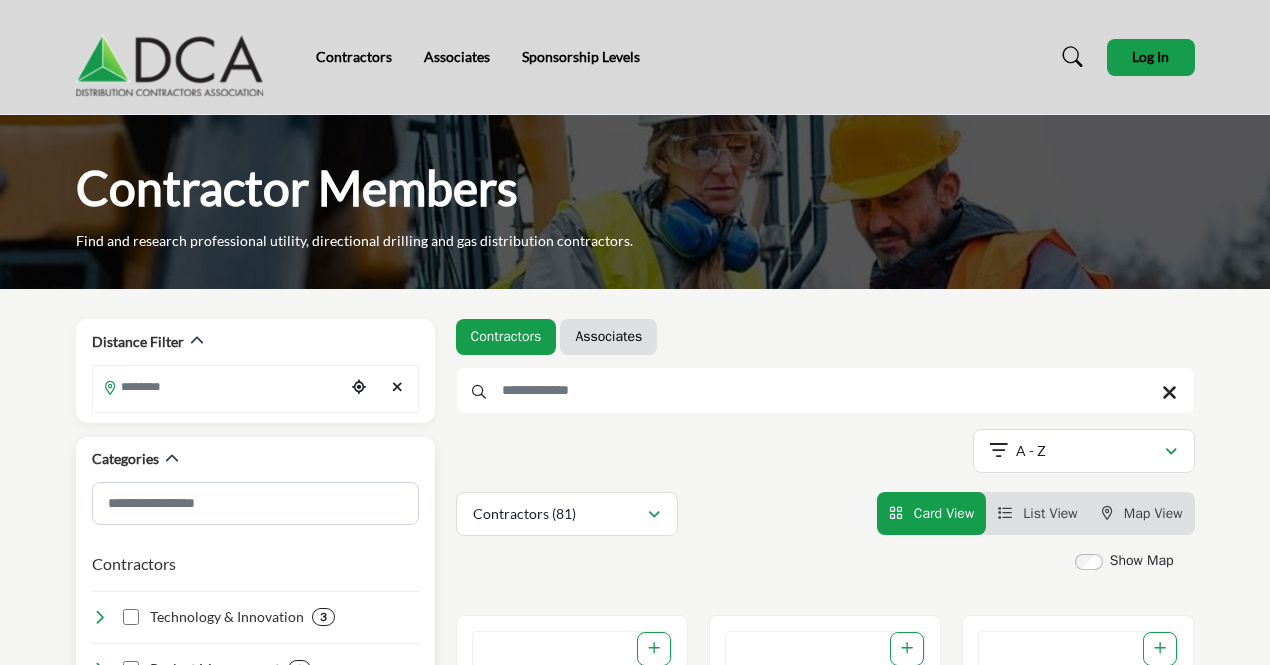scroll, scrollTop: 500, scrollLeft: 0, axis: vertical 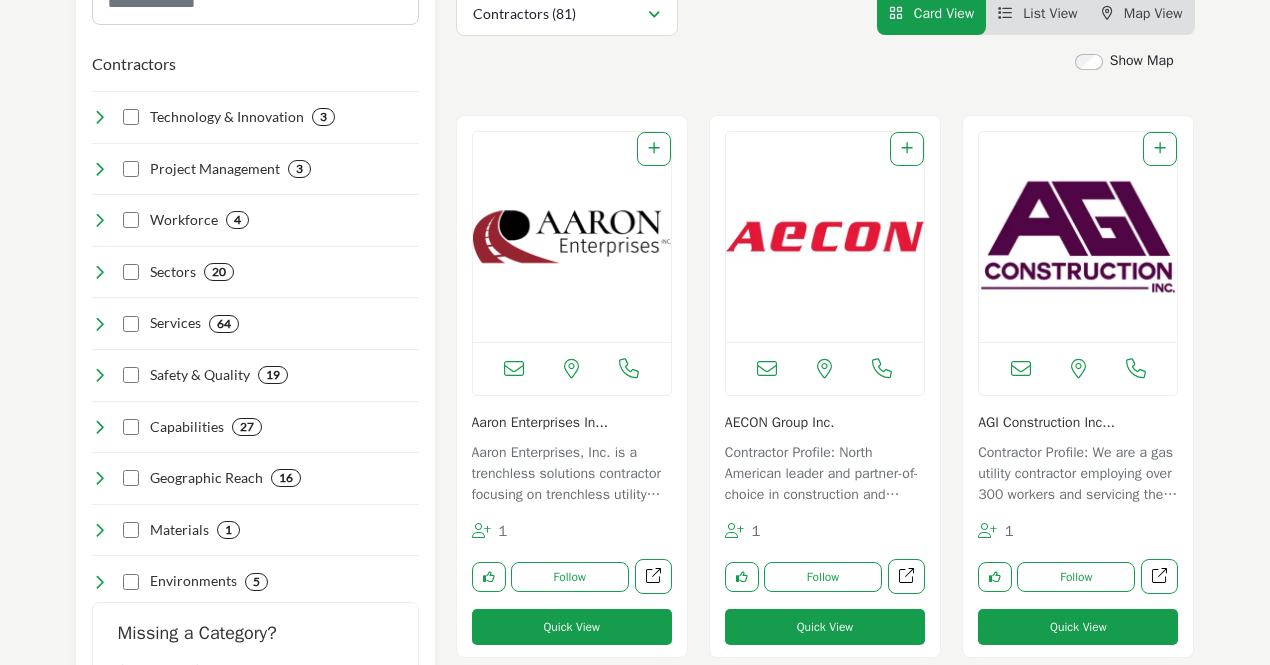 click at bounding box center (572, 237) 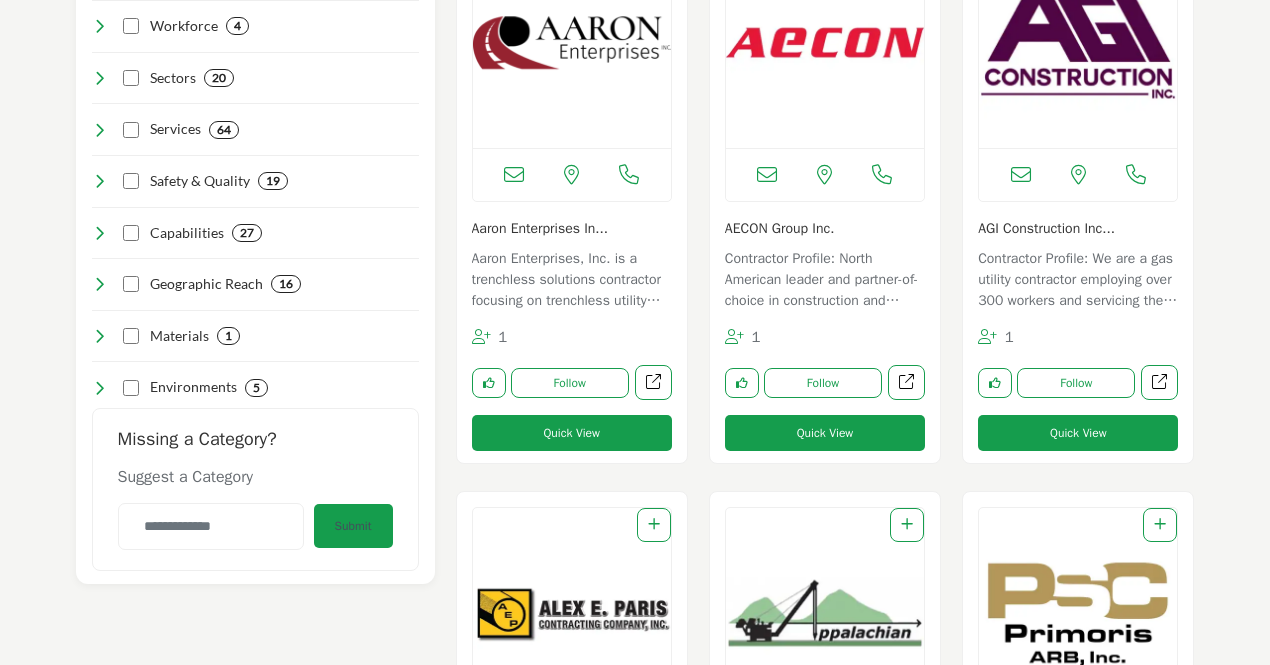scroll, scrollTop: 700, scrollLeft: 0, axis: vertical 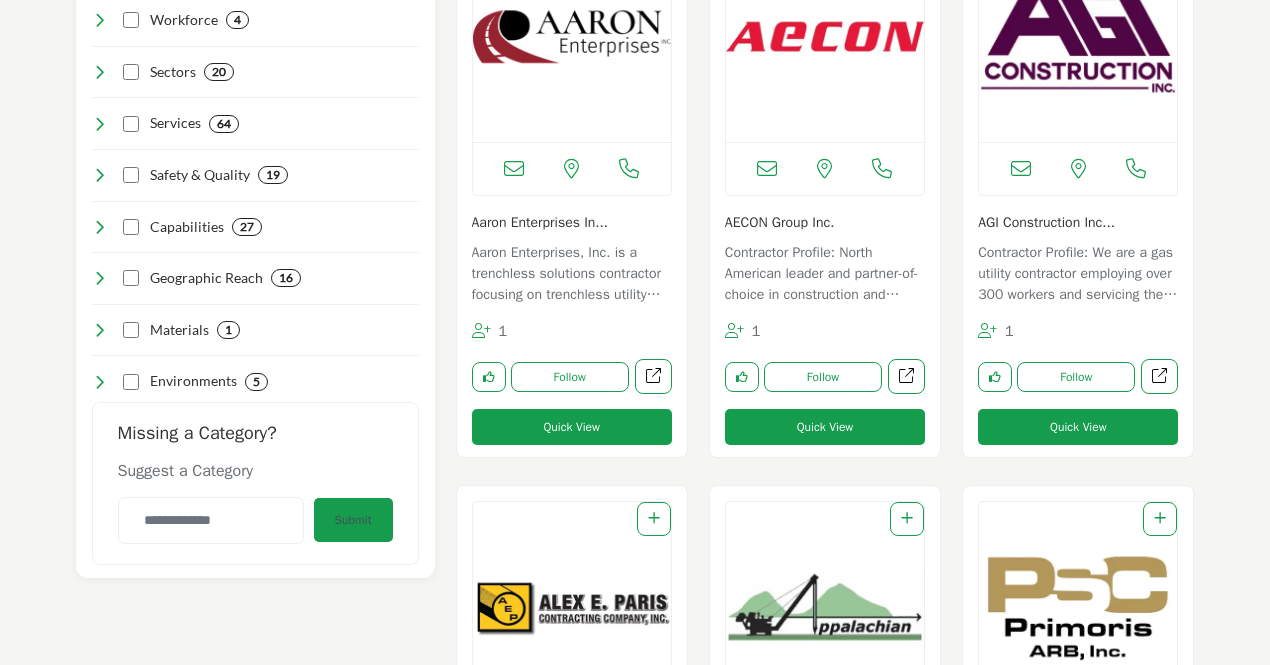 click at bounding box center (1078, 37) 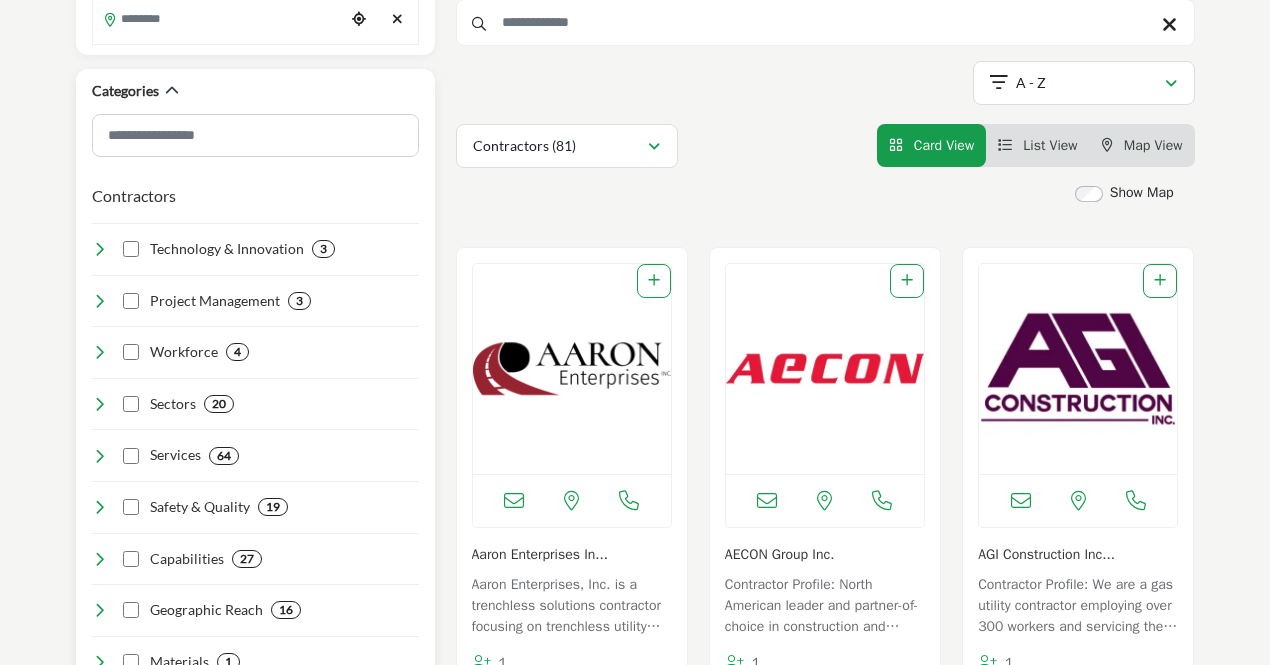 scroll, scrollTop: 400, scrollLeft: 0, axis: vertical 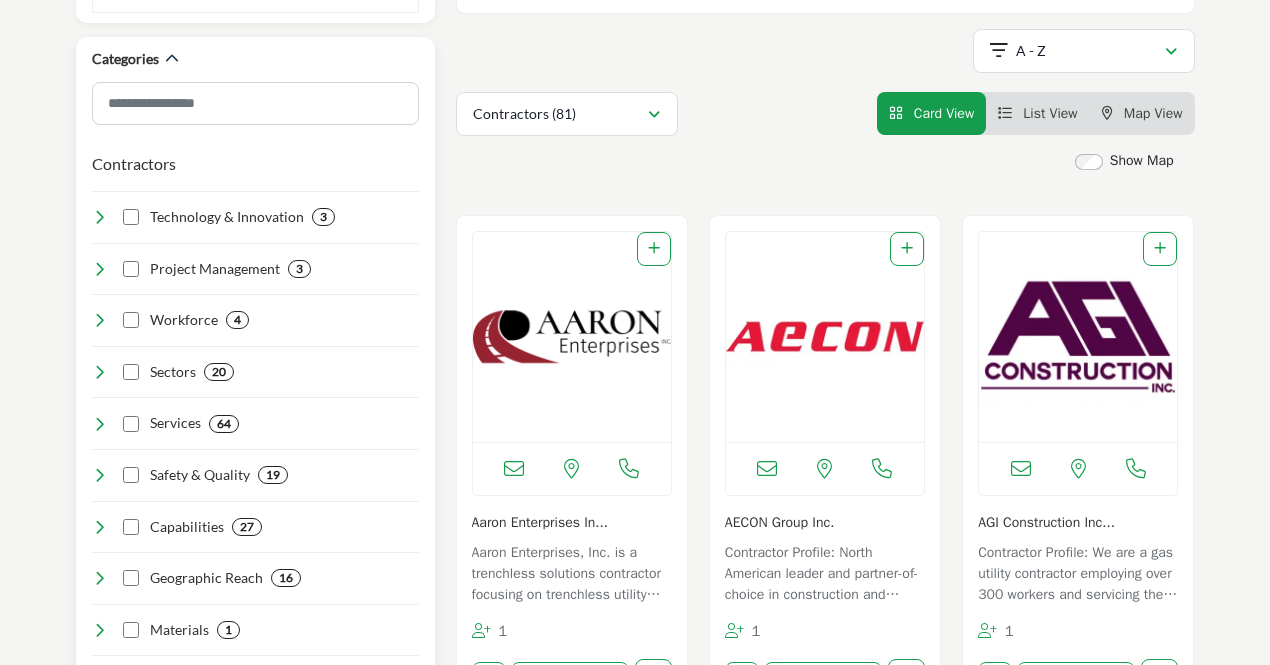 click at bounding box center [100, 424] 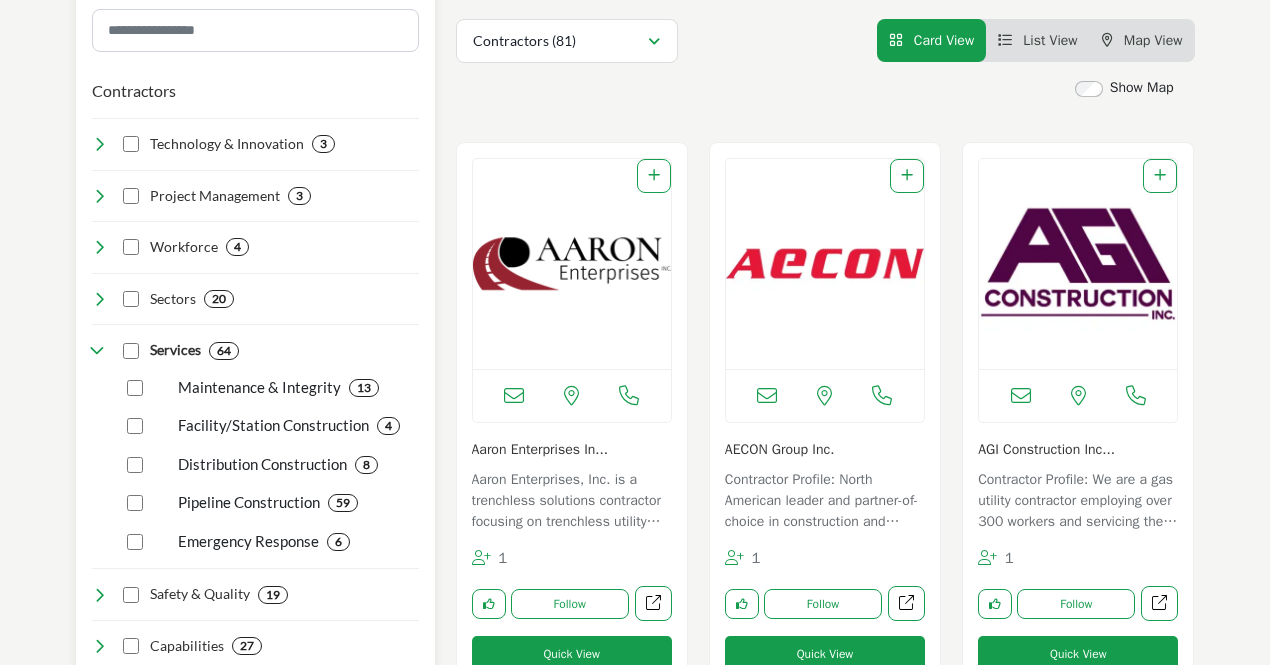 scroll, scrollTop: 600, scrollLeft: 0, axis: vertical 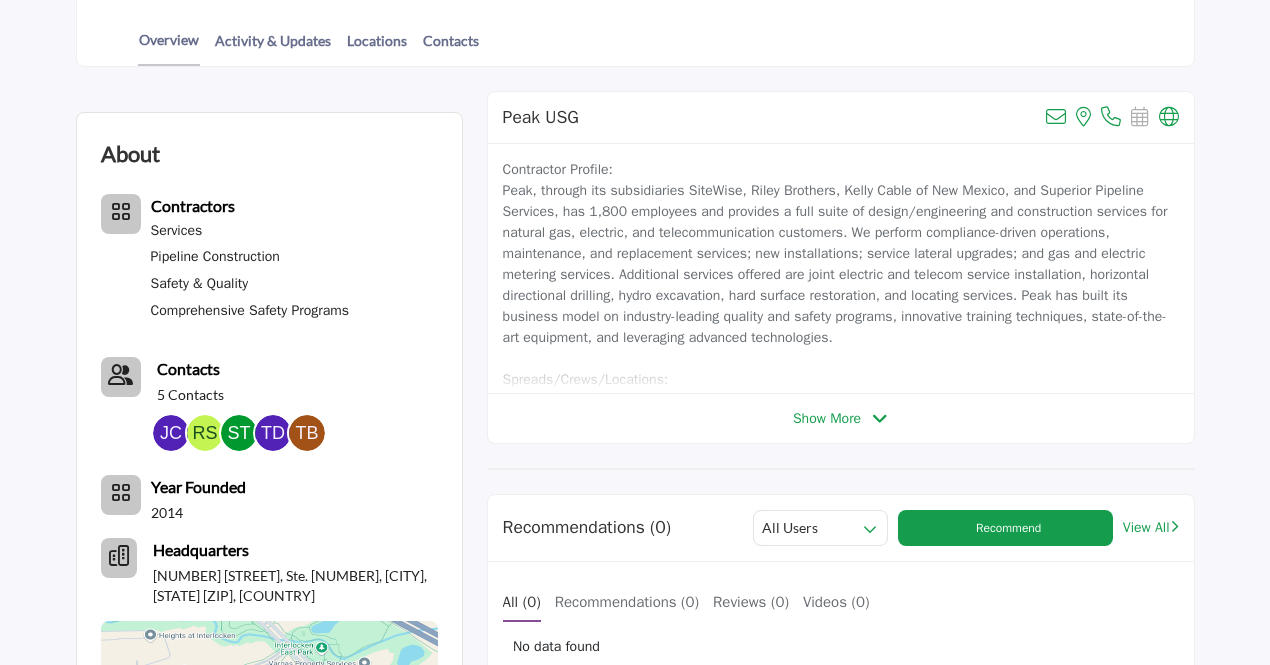 click on "Peak USG
View email address of this listing
View the location of this listing
Call Number Visit Website Show More" at bounding box center (841, 267) 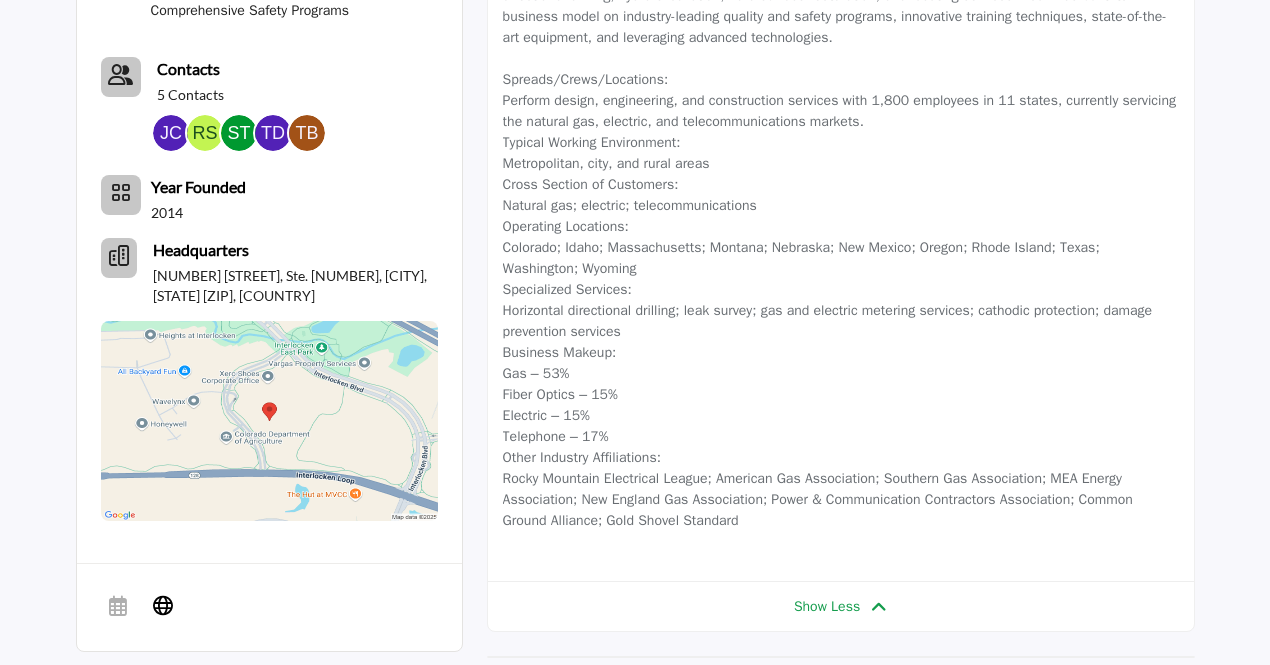 scroll, scrollTop: 700, scrollLeft: 0, axis: vertical 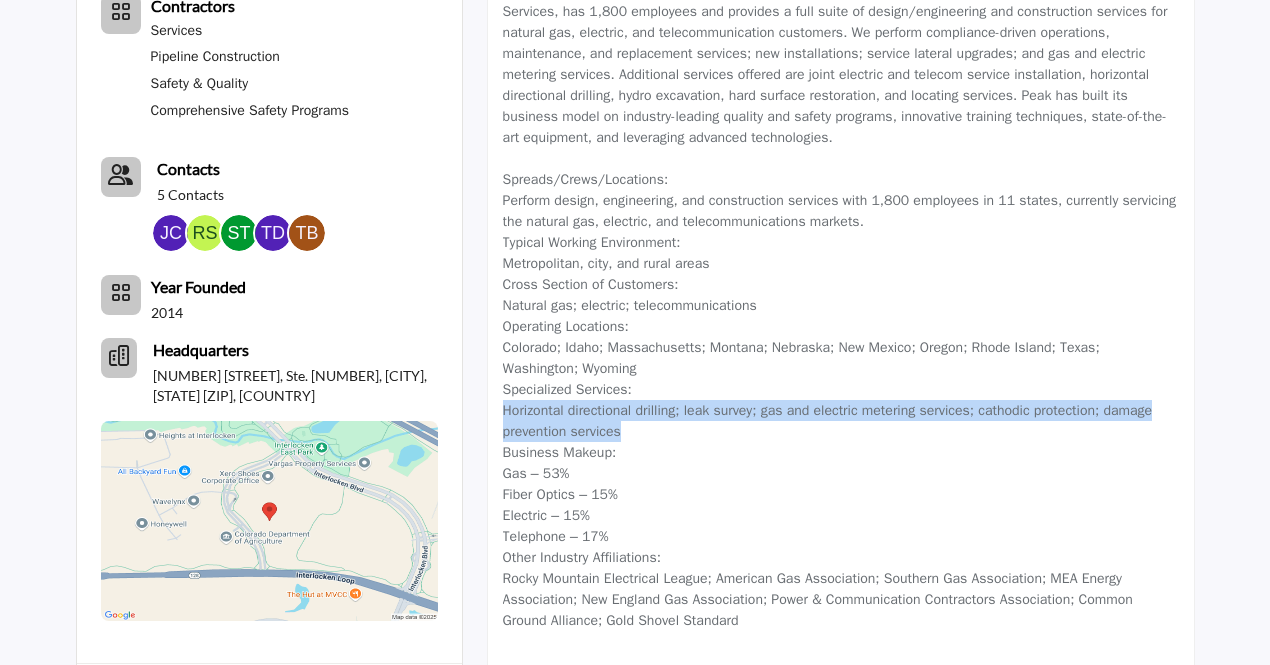 drag, startPoint x: 710, startPoint y: 423, endPoint x: 481, endPoint y: 409, distance: 229.42755 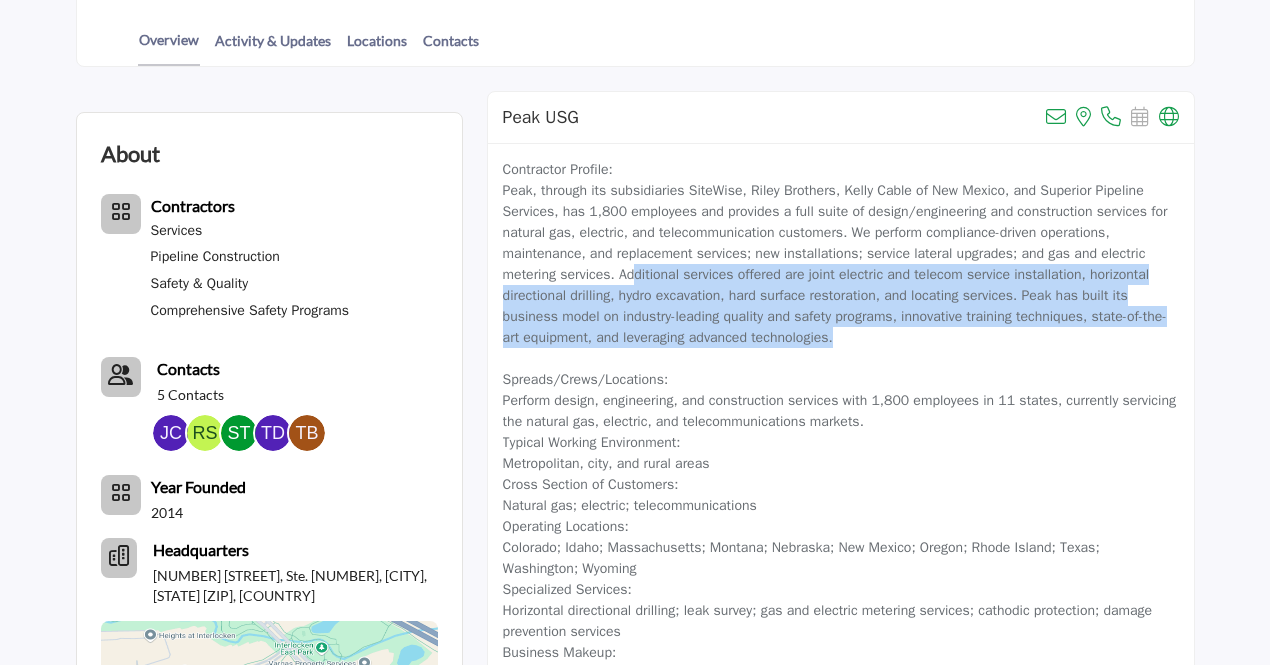 drag, startPoint x: 862, startPoint y: 335, endPoint x: 634, endPoint y: 277, distance: 235.26155 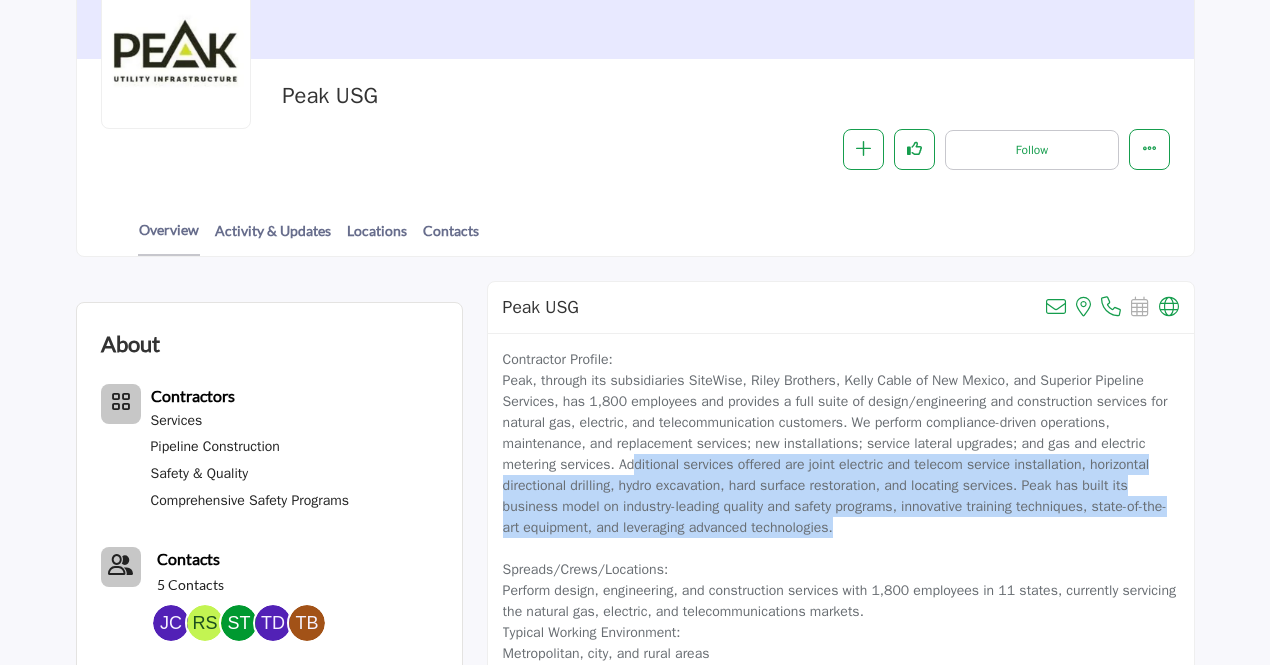 scroll, scrollTop: 400, scrollLeft: 0, axis: vertical 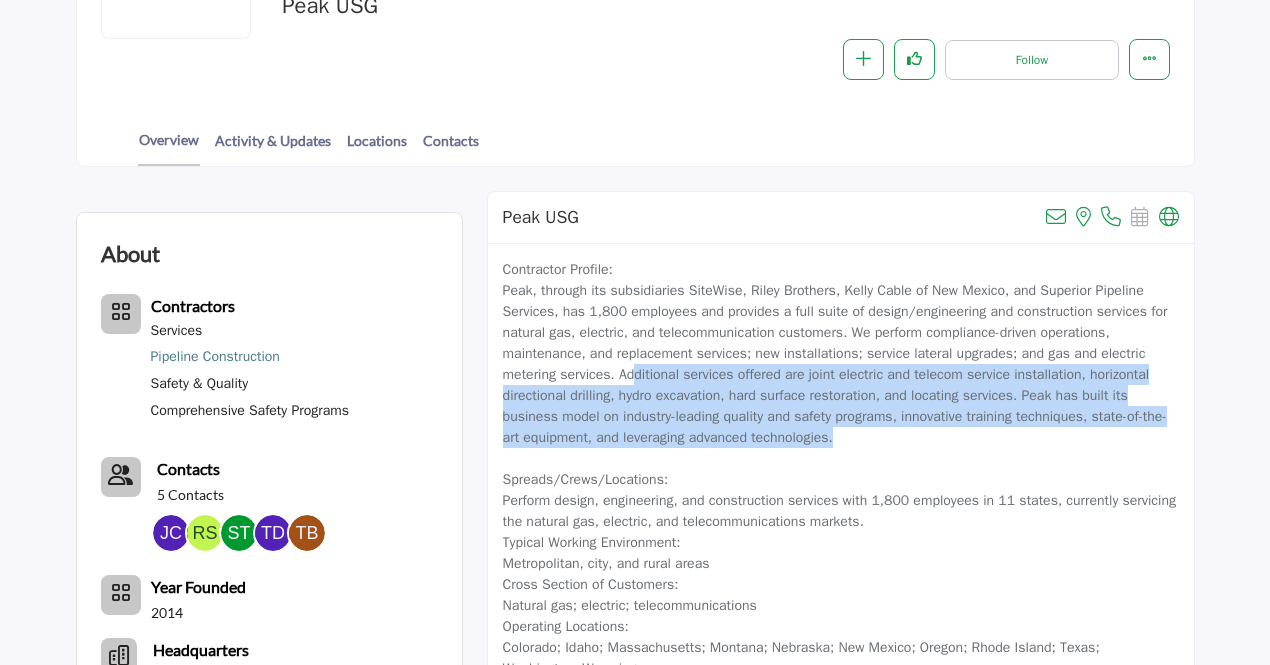 click on "Pipeline Construction" at bounding box center [215, 356] 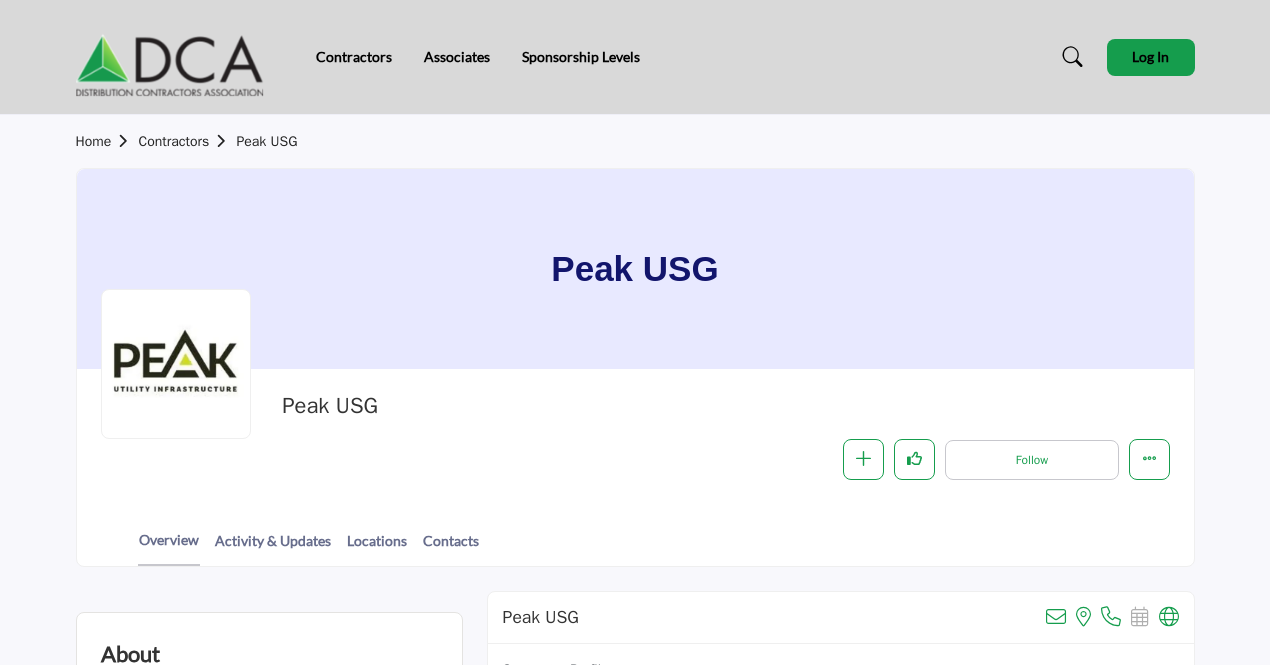 scroll, scrollTop: 300, scrollLeft: 0, axis: vertical 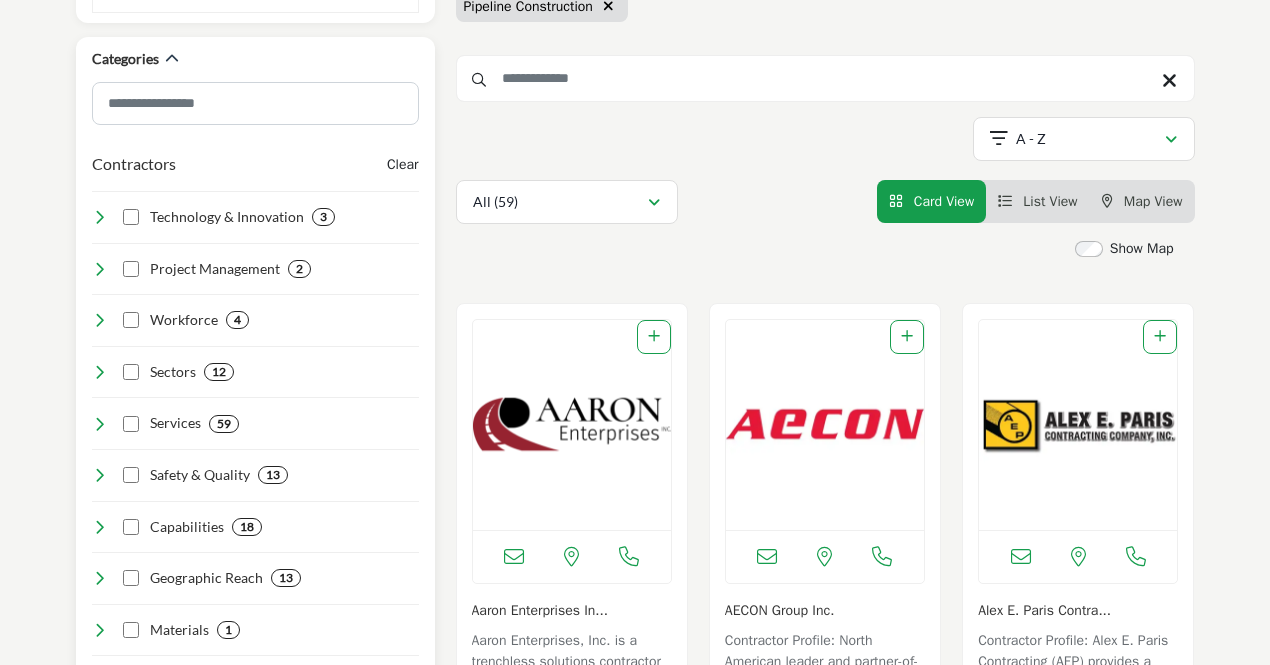 click at bounding box center [100, 424] 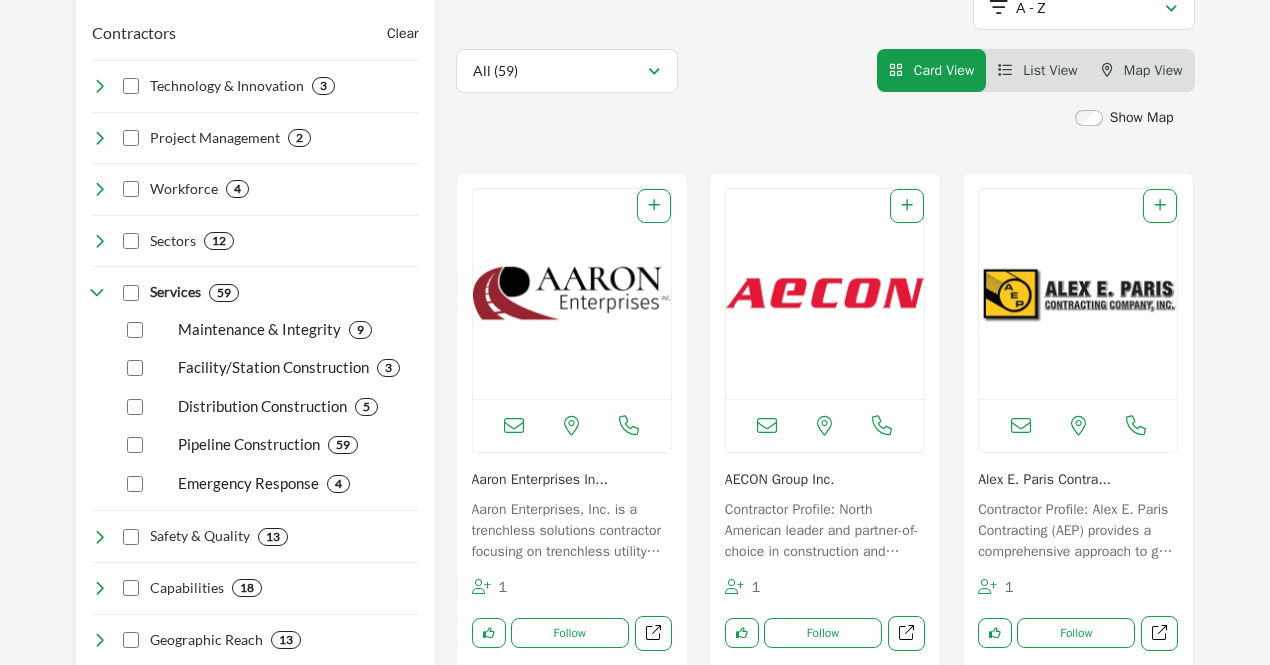 scroll, scrollTop: 500, scrollLeft: 0, axis: vertical 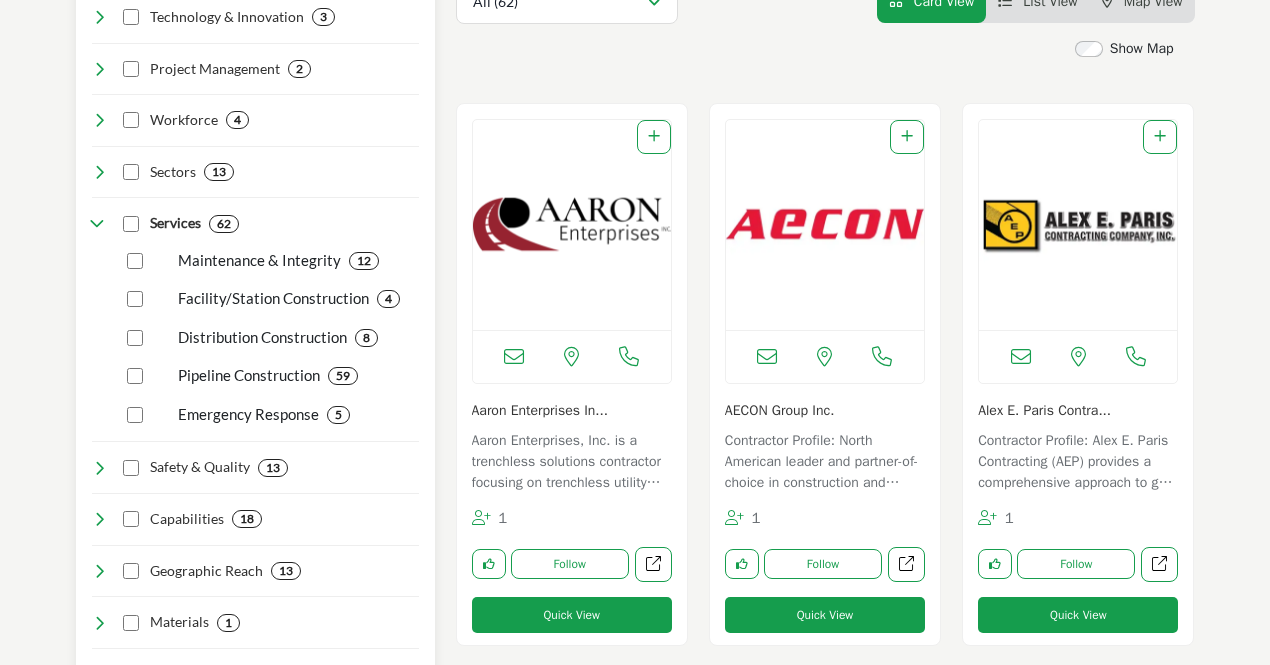 click on "Pipeline Construction
59" at bounding box center (269, 368) 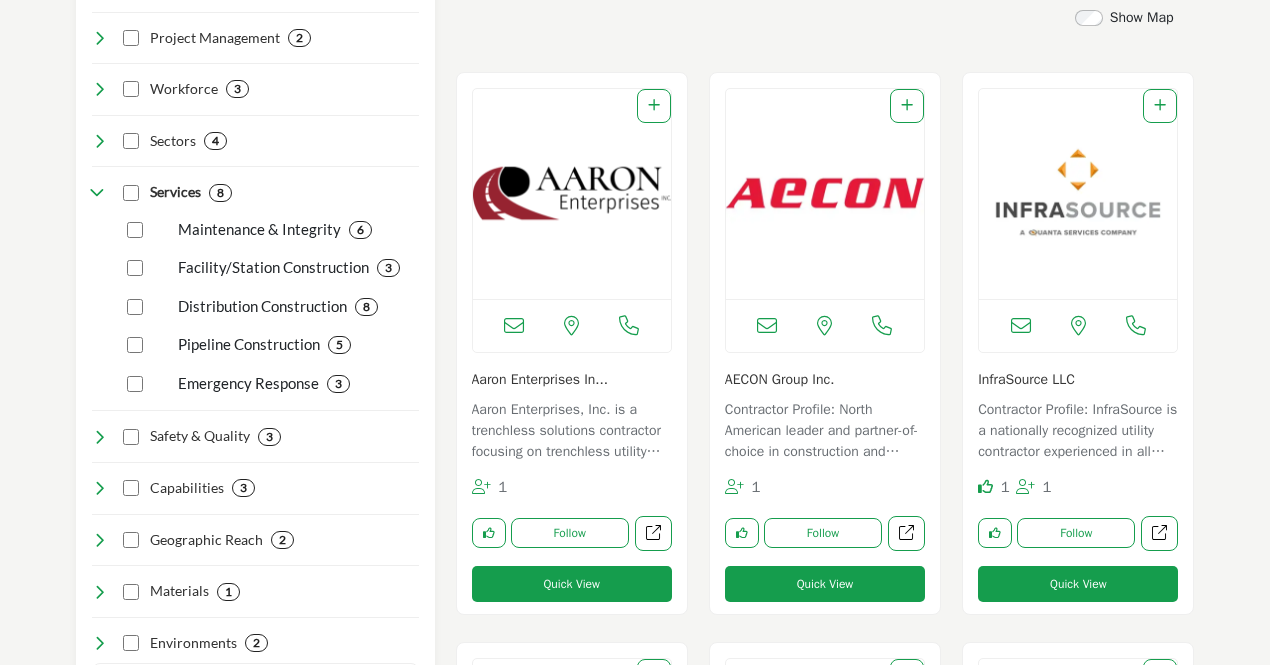 scroll, scrollTop: 600, scrollLeft: 0, axis: vertical 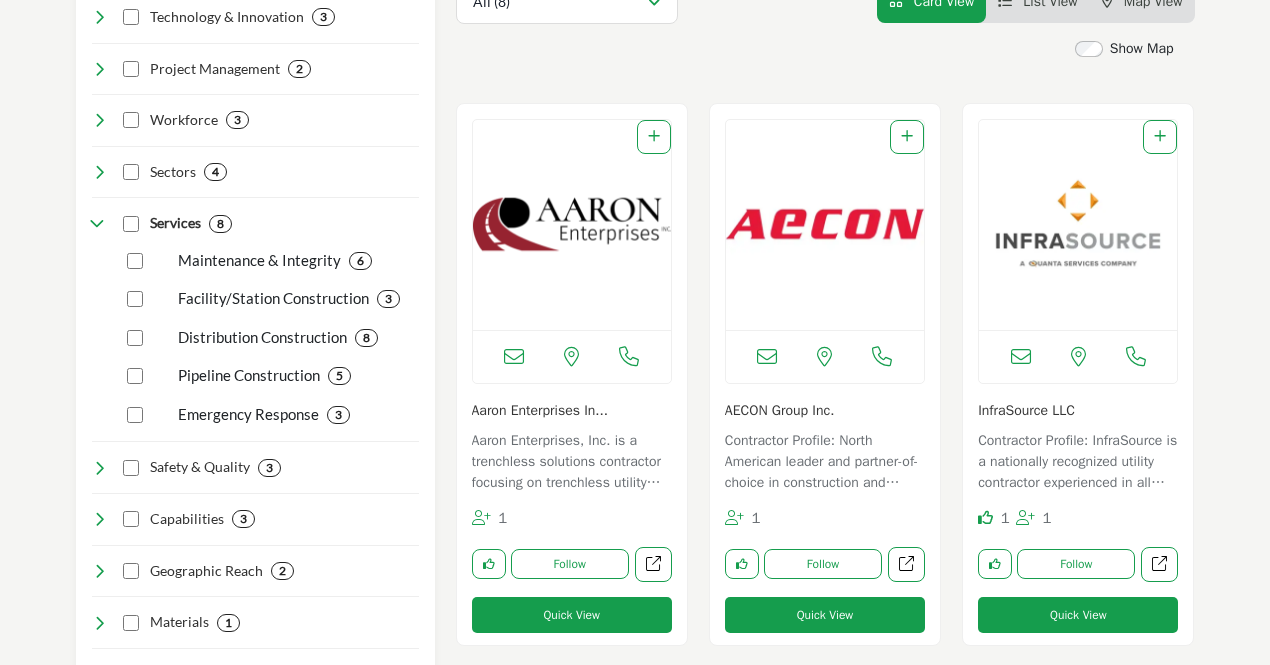 click at bounding box center (1078, 225) 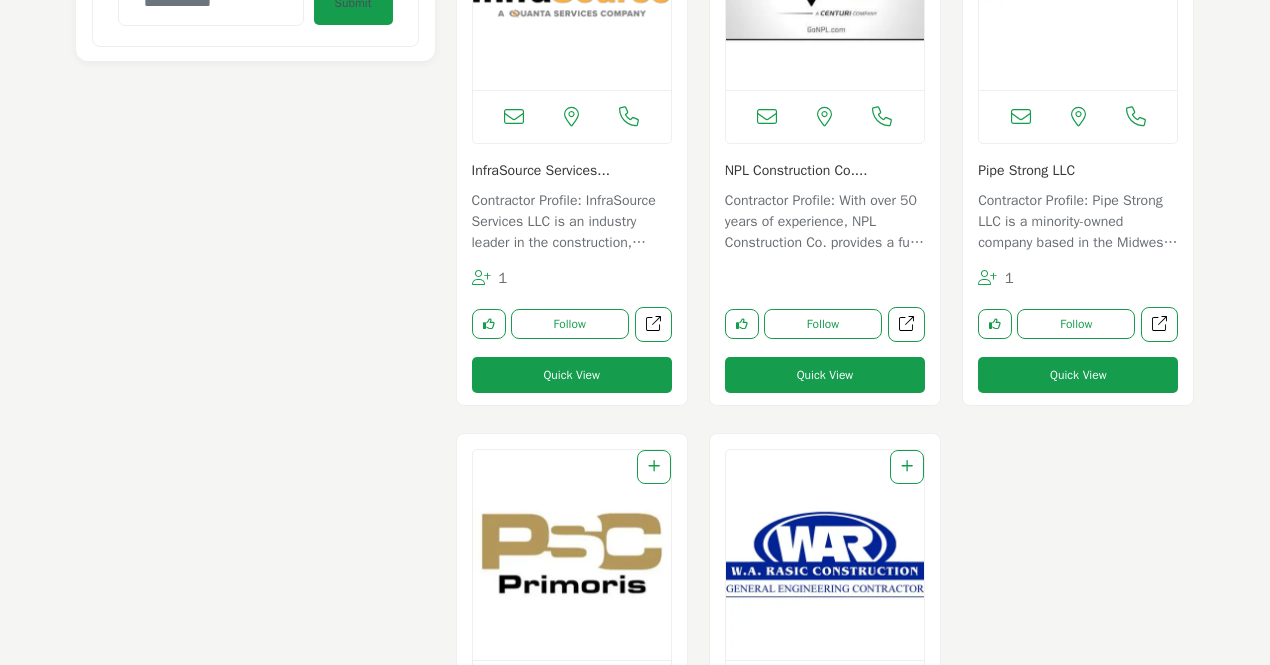 scroll, scrollTop: 1600, scrollLeft: 0, axis: vertical 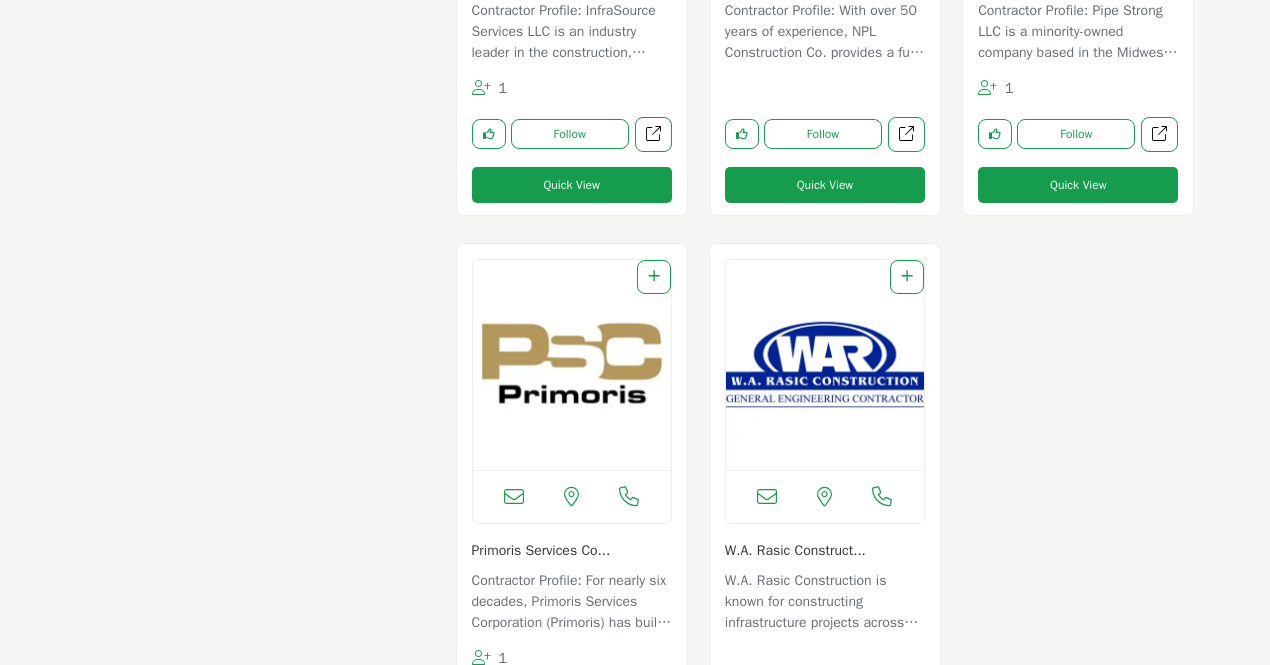 click at bounding box center (825, 365) 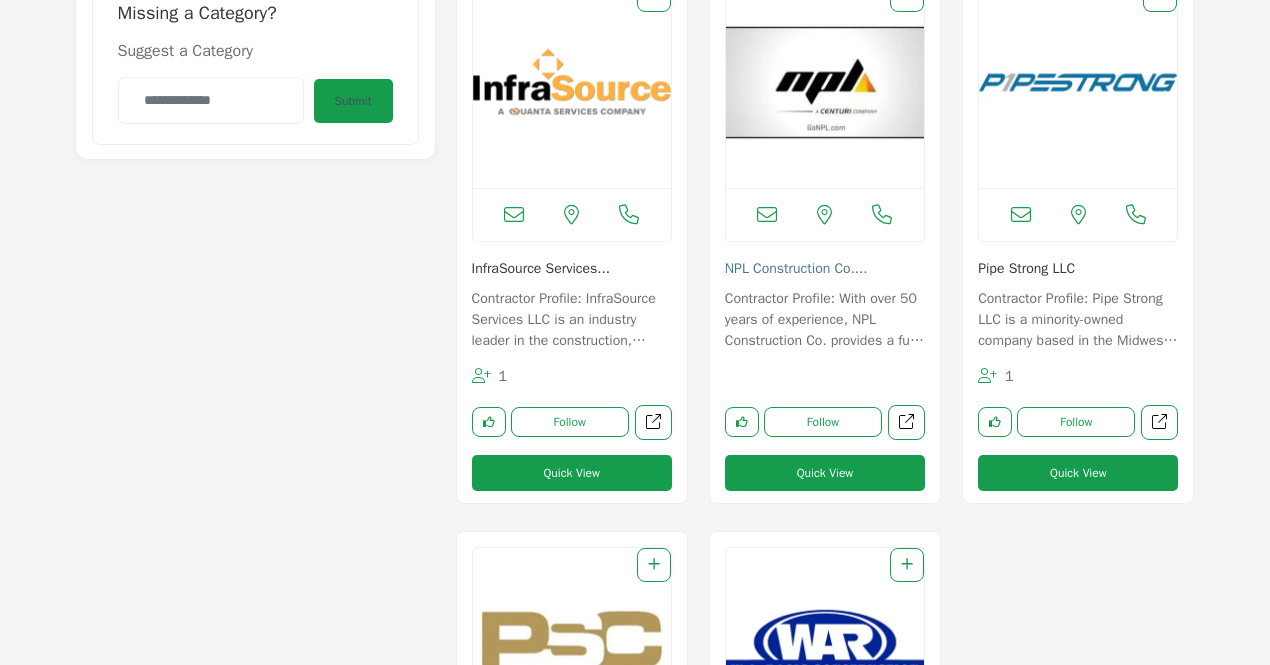 scroll, scrollTop: 1200, scrollLeft: 0, axis: vertical 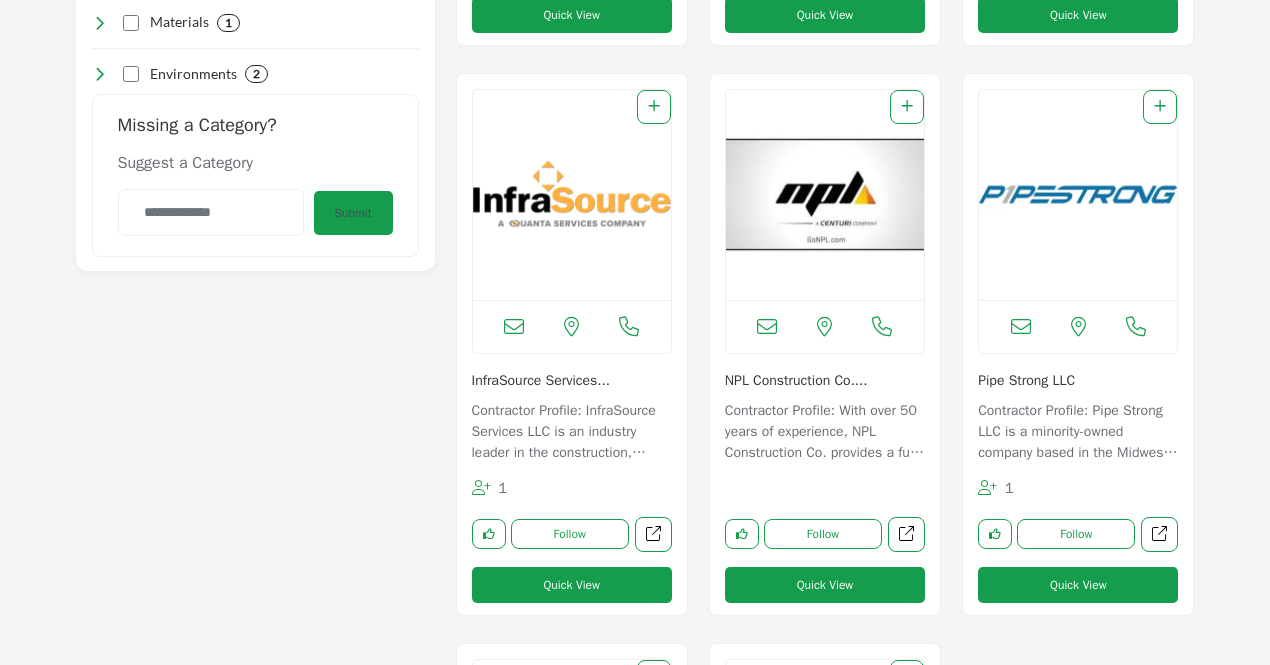 click at bounding box center (825, 195) 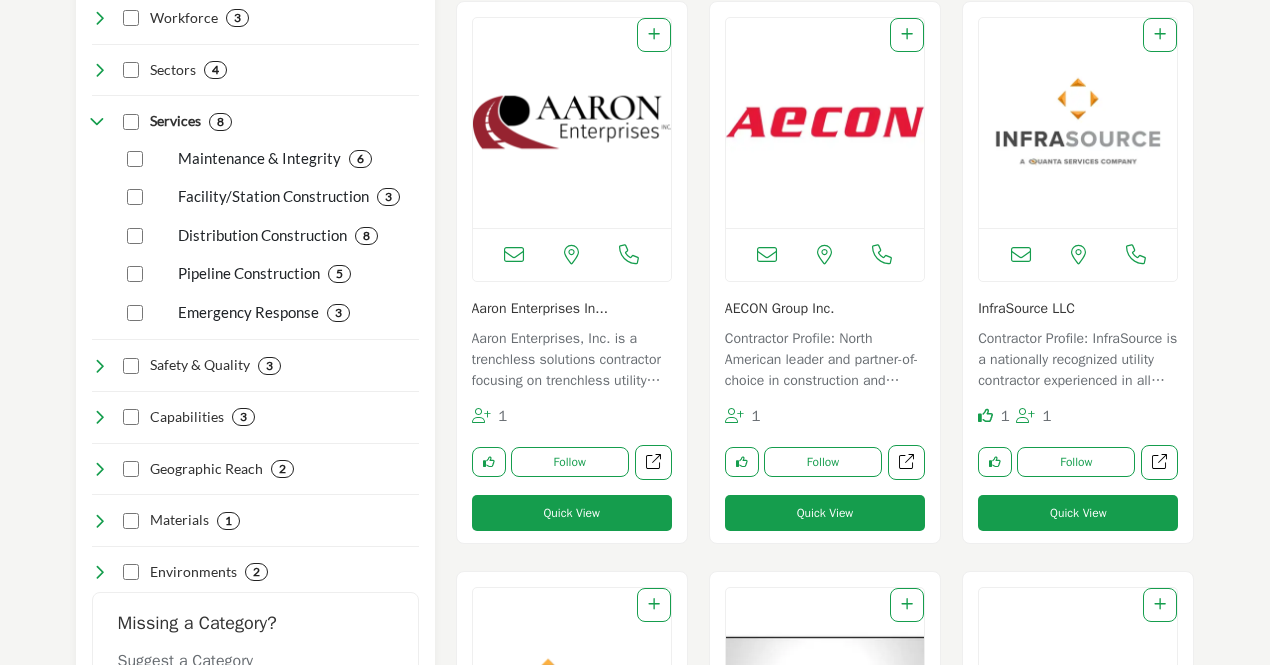 scroll, scrollTop: 700, scrollLeft: 0, axis: vertical 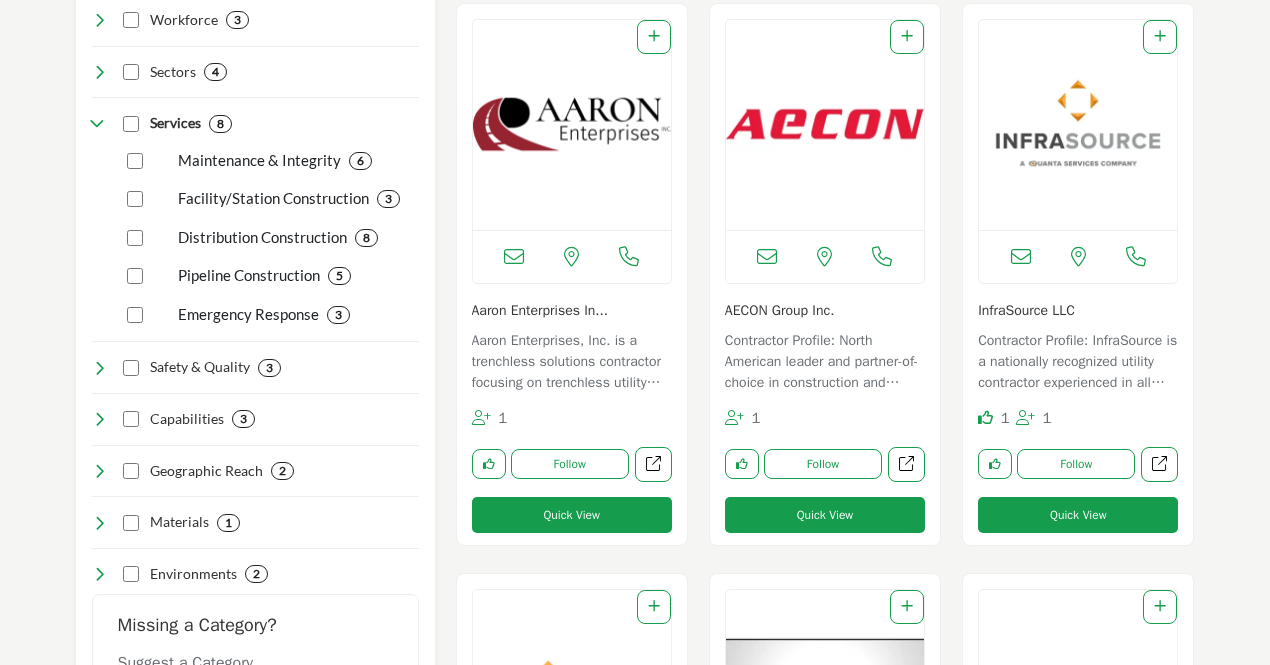 click at bounding box center (572, 125) 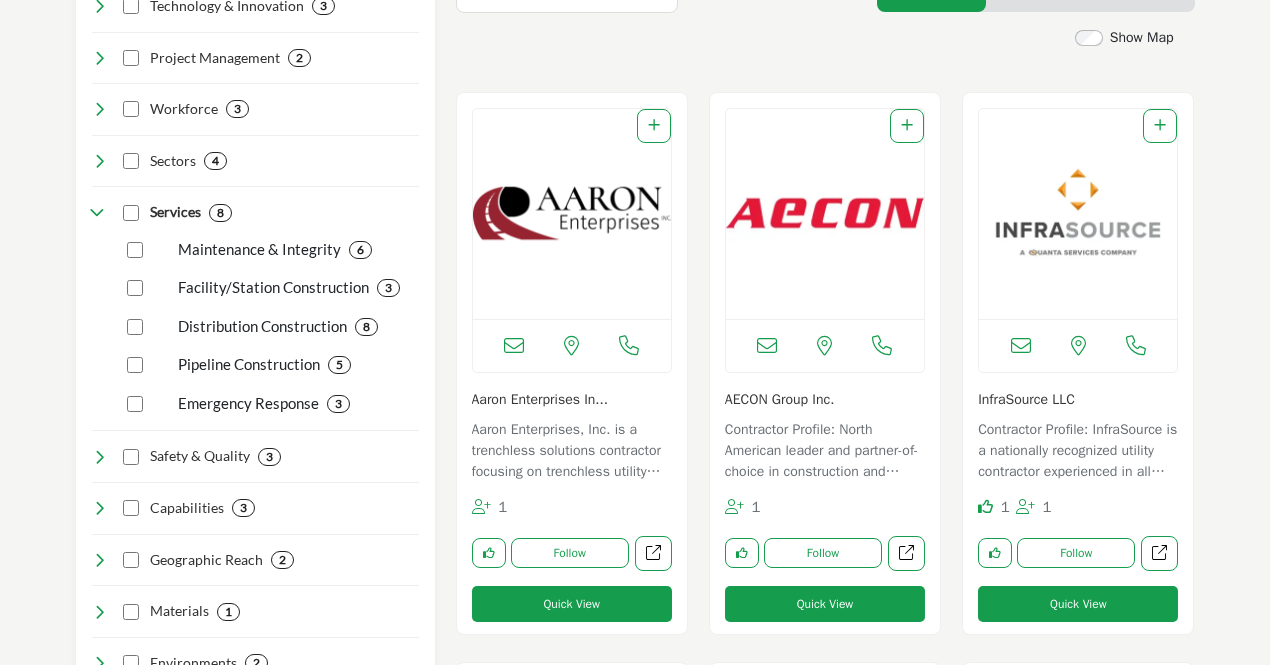 scroll, scrollTop: 600, scrollLeft: 0, axis: vertical 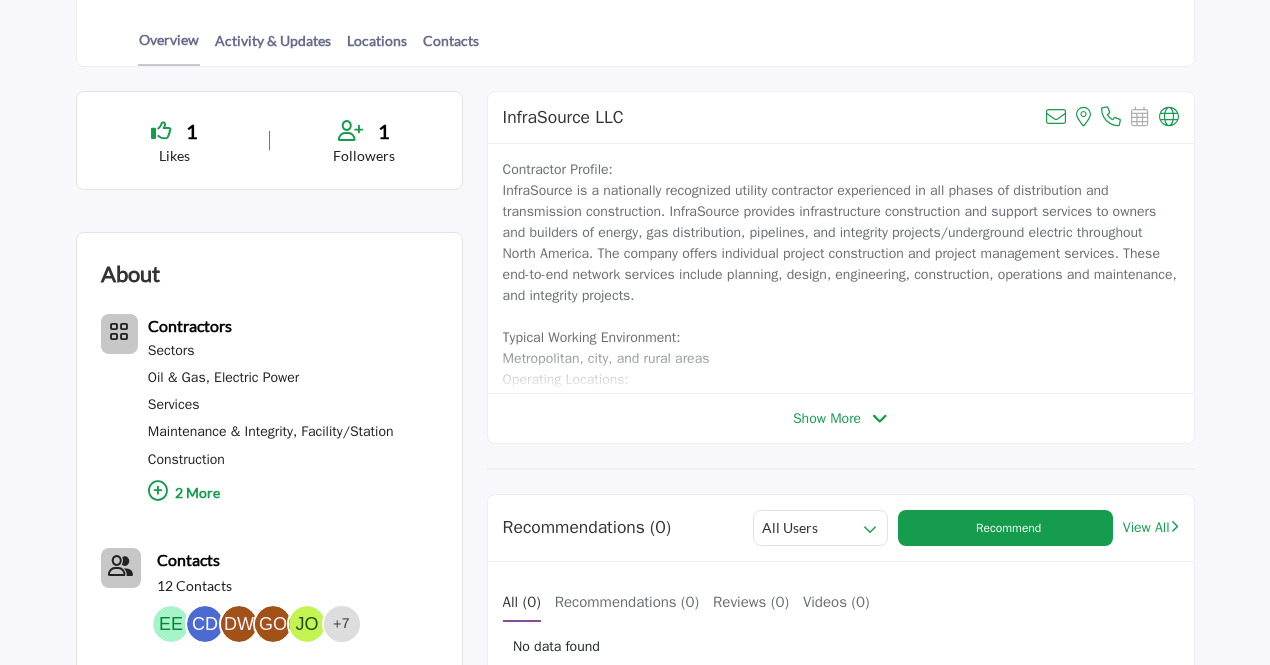 click on "Show More" at bounding box center [840, 418] 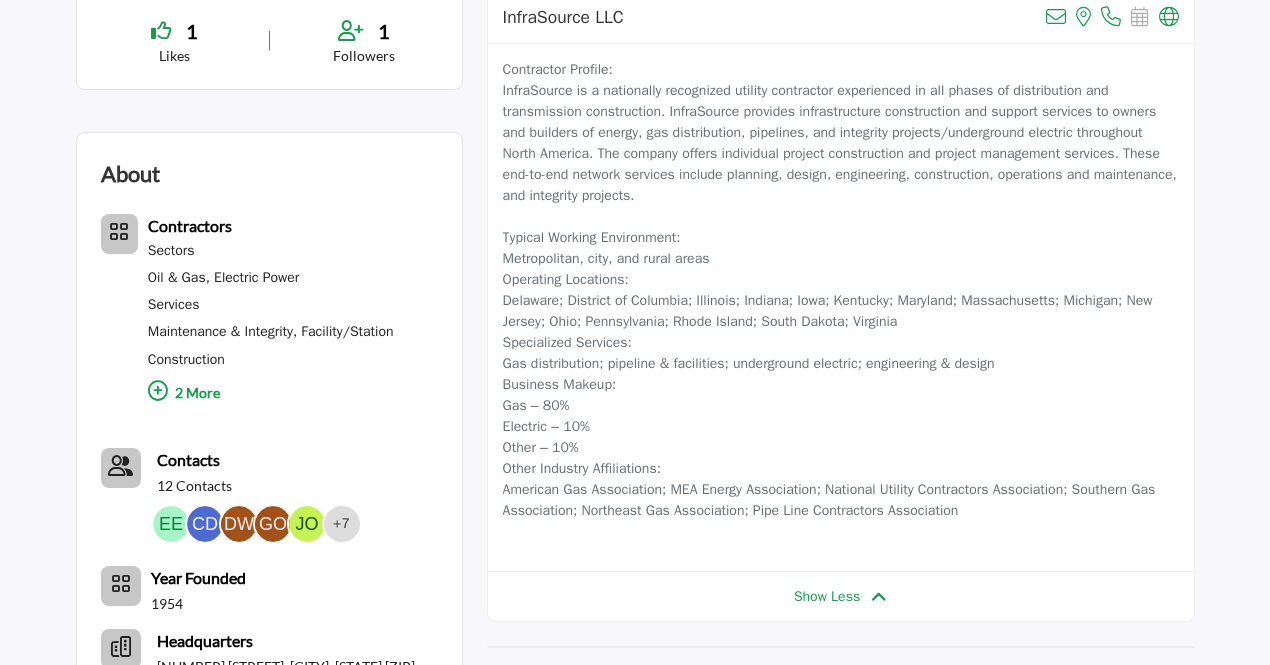 scroll, scrollTop: 200, scrollLeft: 0, axis: vertical 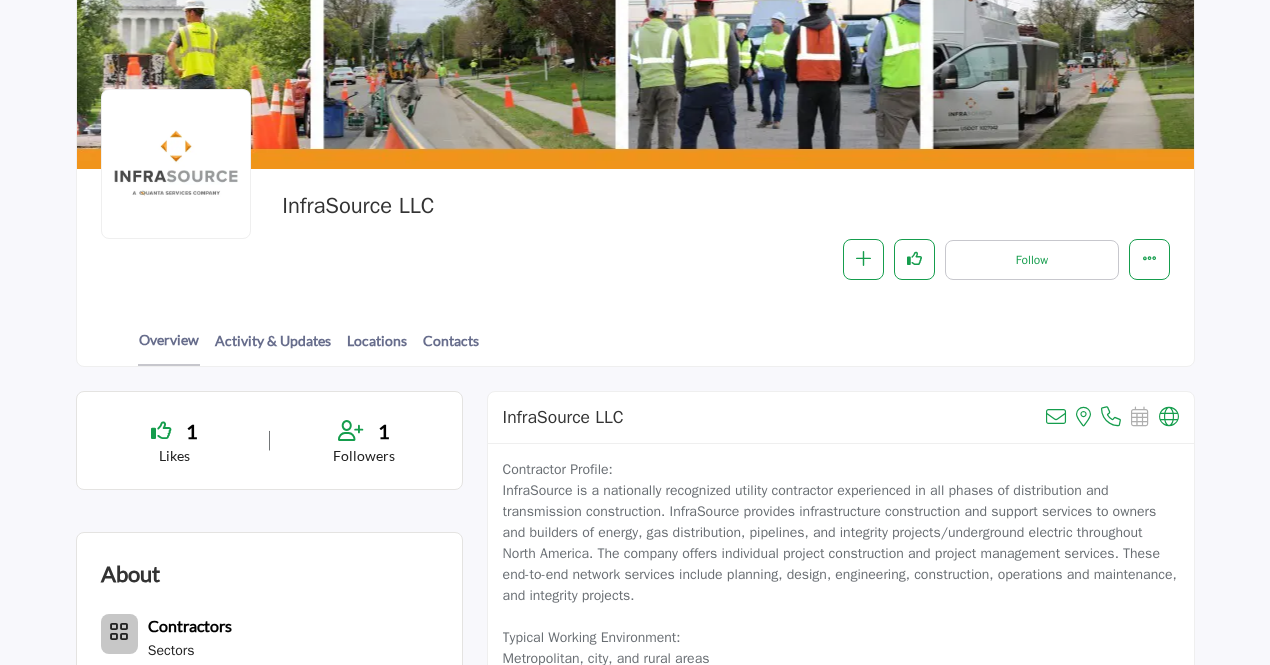 click on "InfraSource LLC" at bounding box center (563, 417) 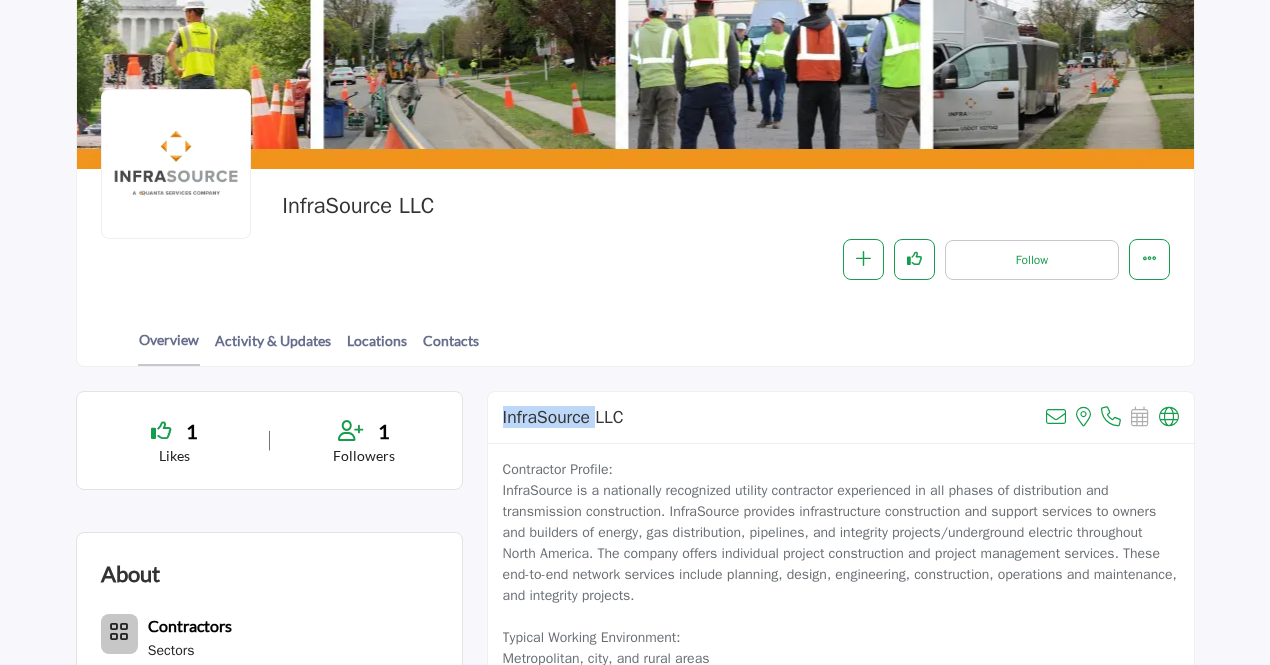 click on "InfraSource LLC" at bounding box center (563, 417) 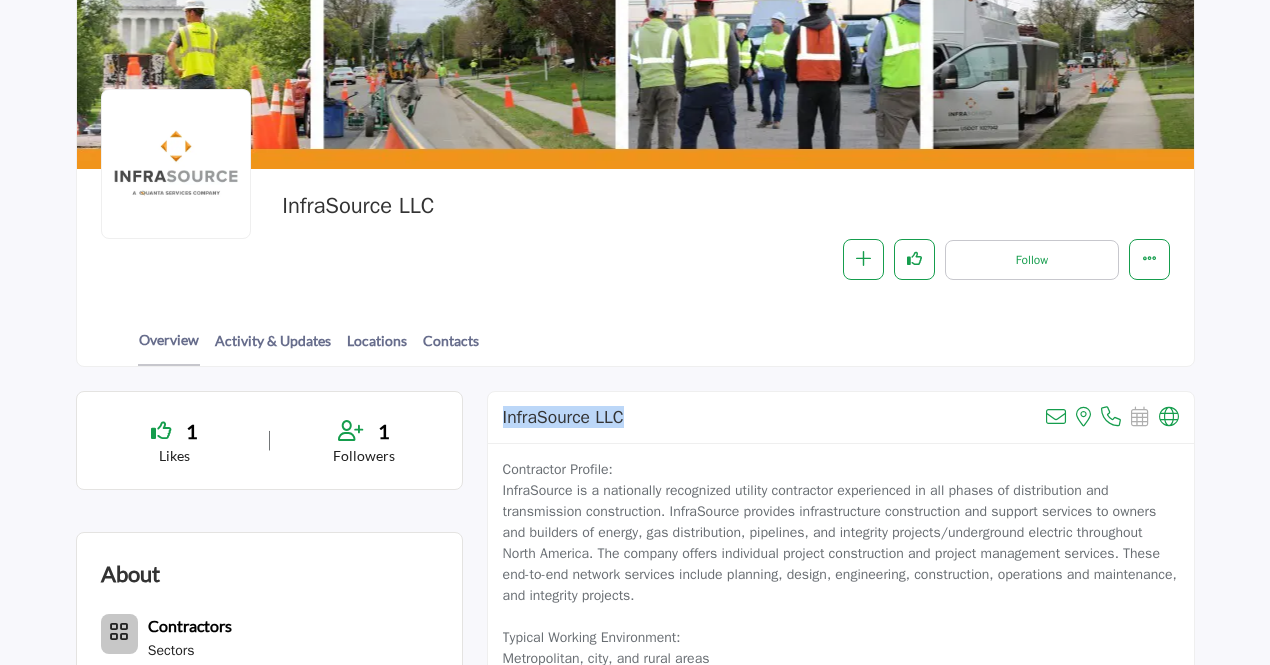 click on "InfraSource LLC" at bounding box center [563, 417] 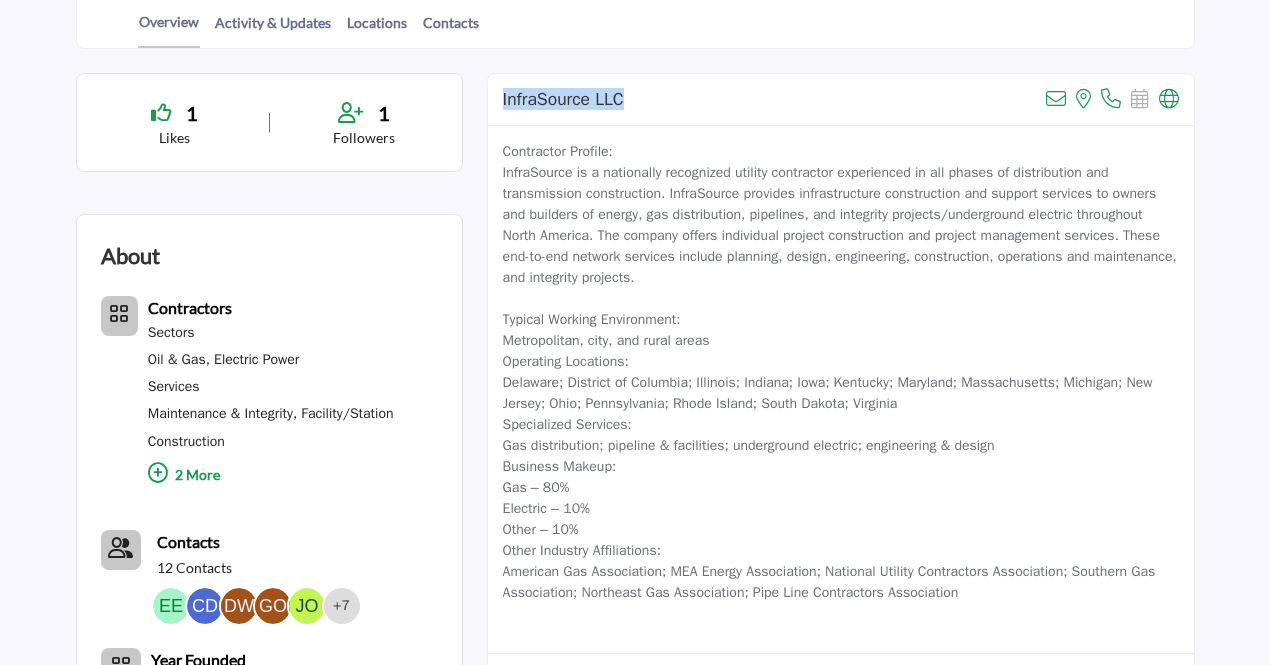 scroll, scrollTop: 400, scrollLeft: 0, axis: vertical 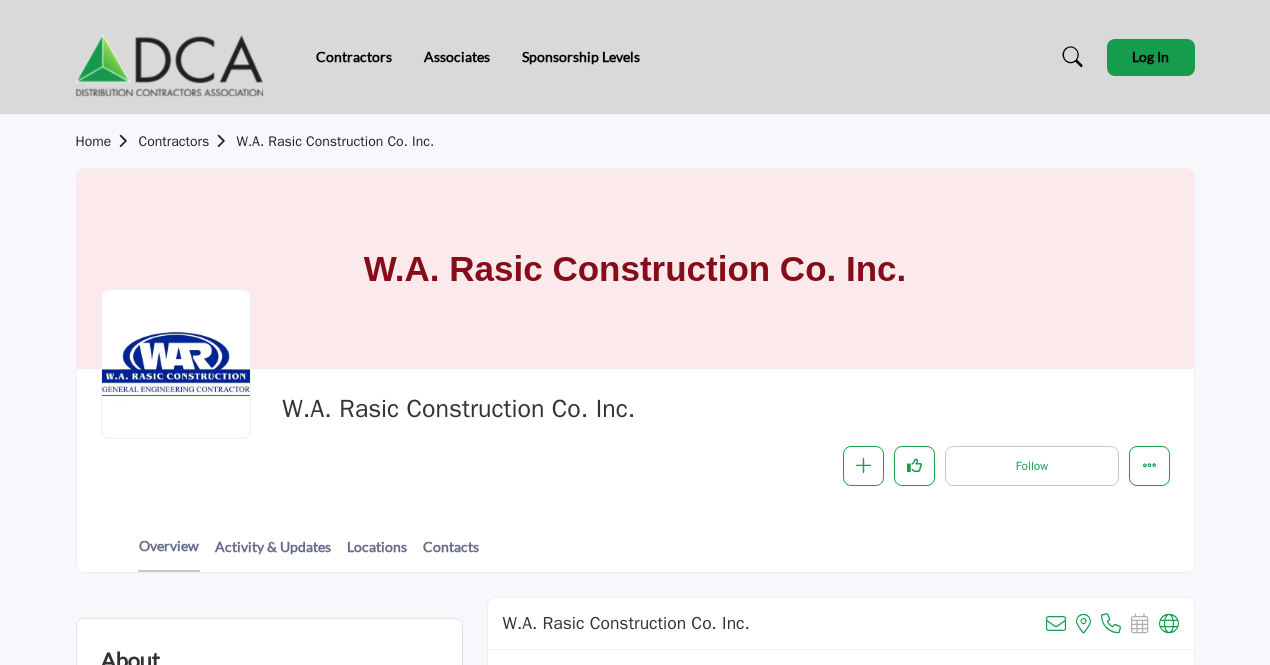 click on "W.A. Rasic Construction Co. Inc." at bounding box center [554, 409] 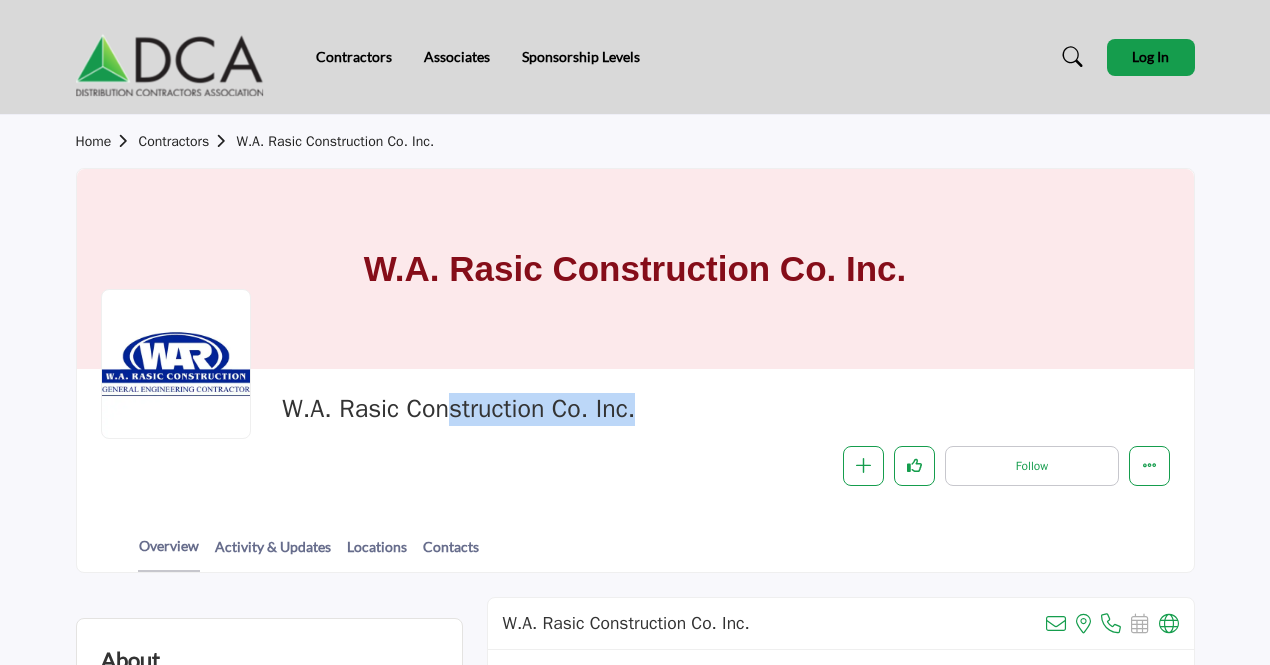 click on "W.A. Rasic Construction Co. Inc." at bounding box center (554, 409) 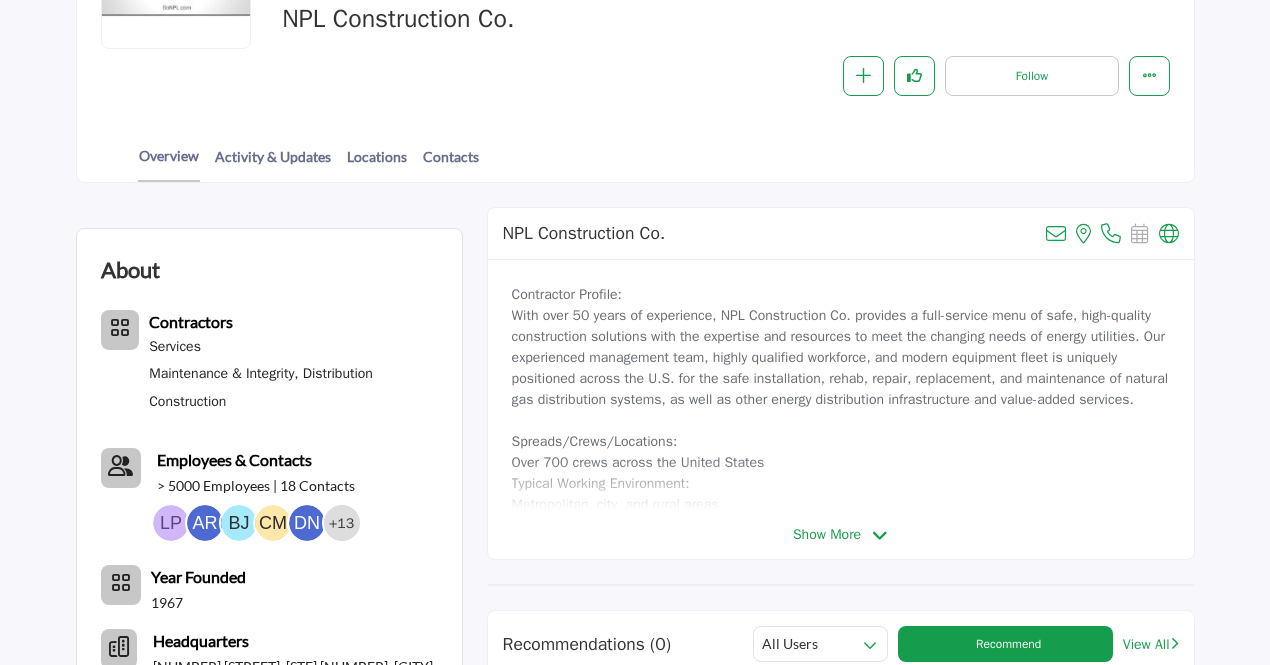 scroll, scrollTop: 400, scrollLeft: 0, axis: vertical 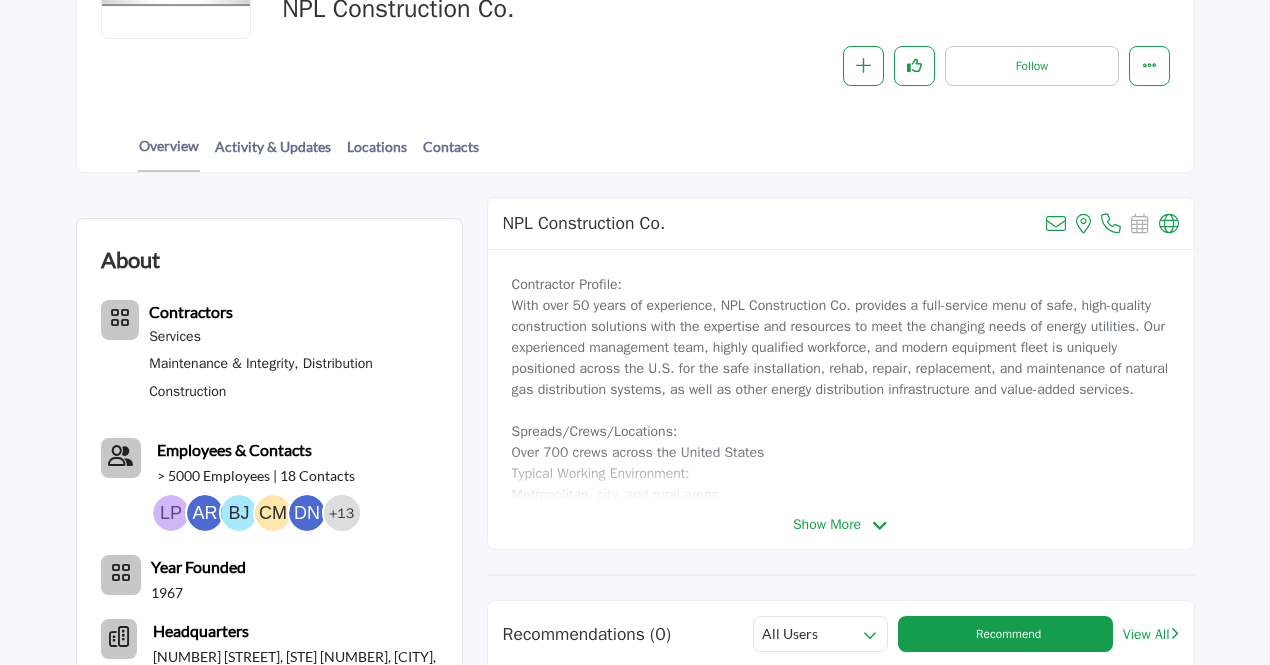 click on "Show More" at bounding box center [827, 524] 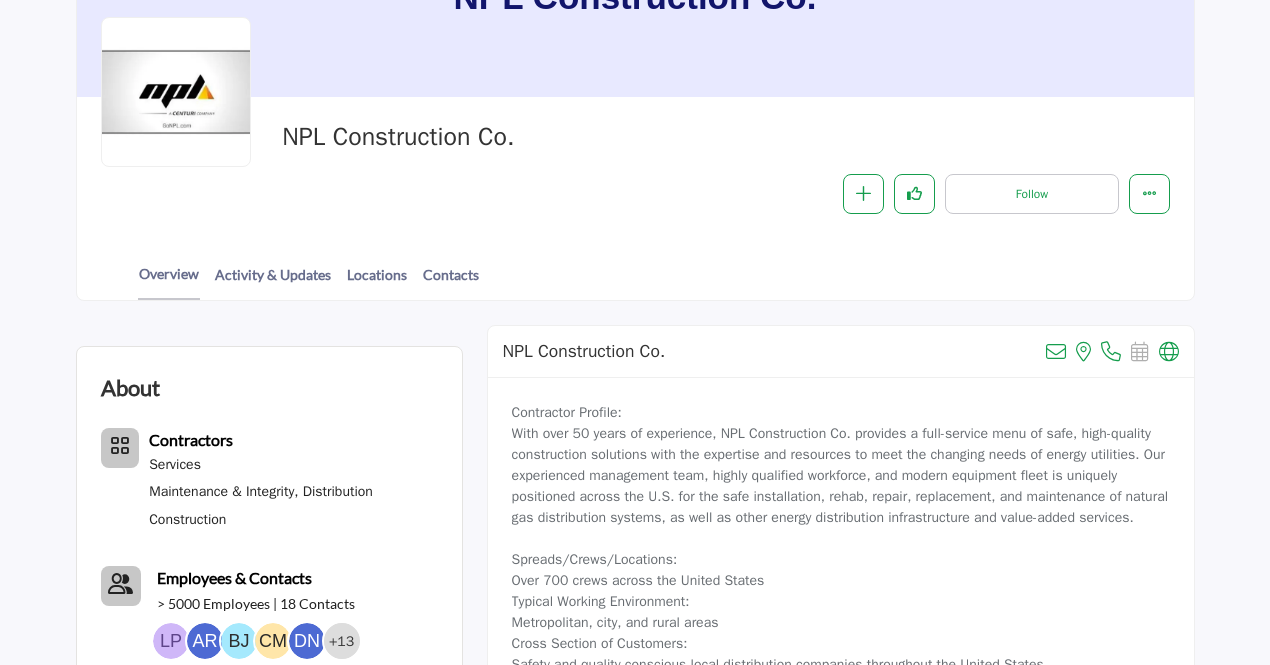 scroll, scrollTop: 200, scrollLeft: 0, axis: vertical 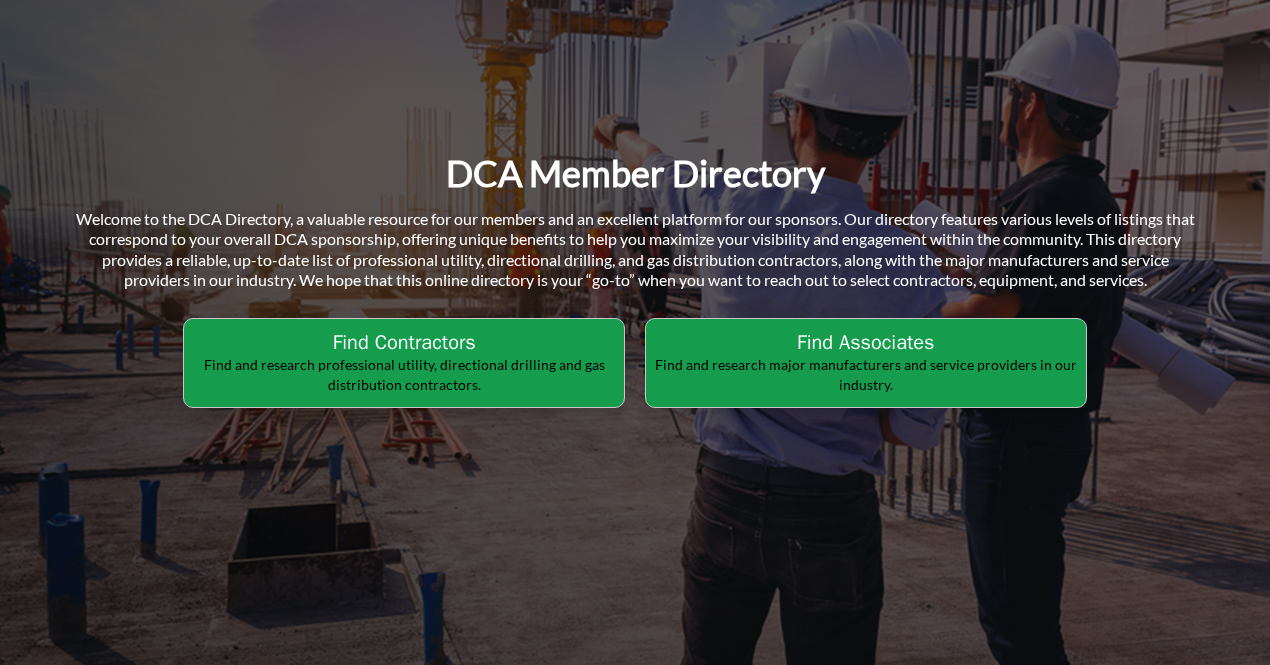 click on "Find Contractors" at bounding box center (404, 343) 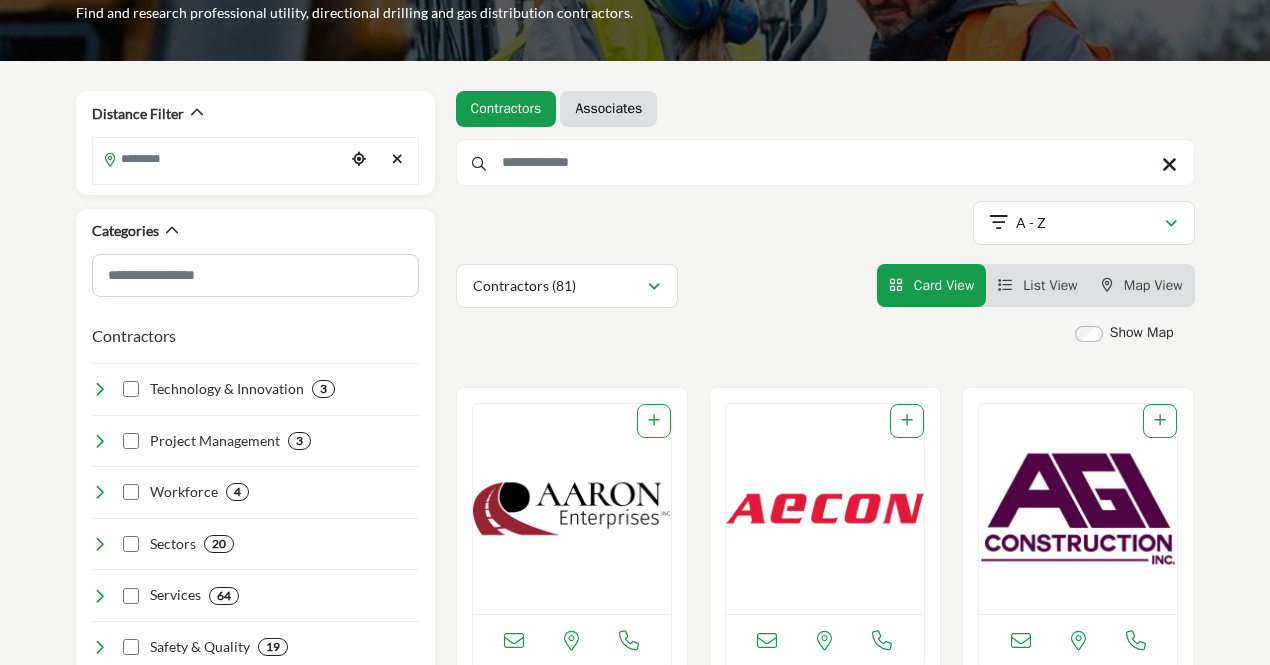scroll, scrollTop: 100, scrollLeft: 0, axis: vertical 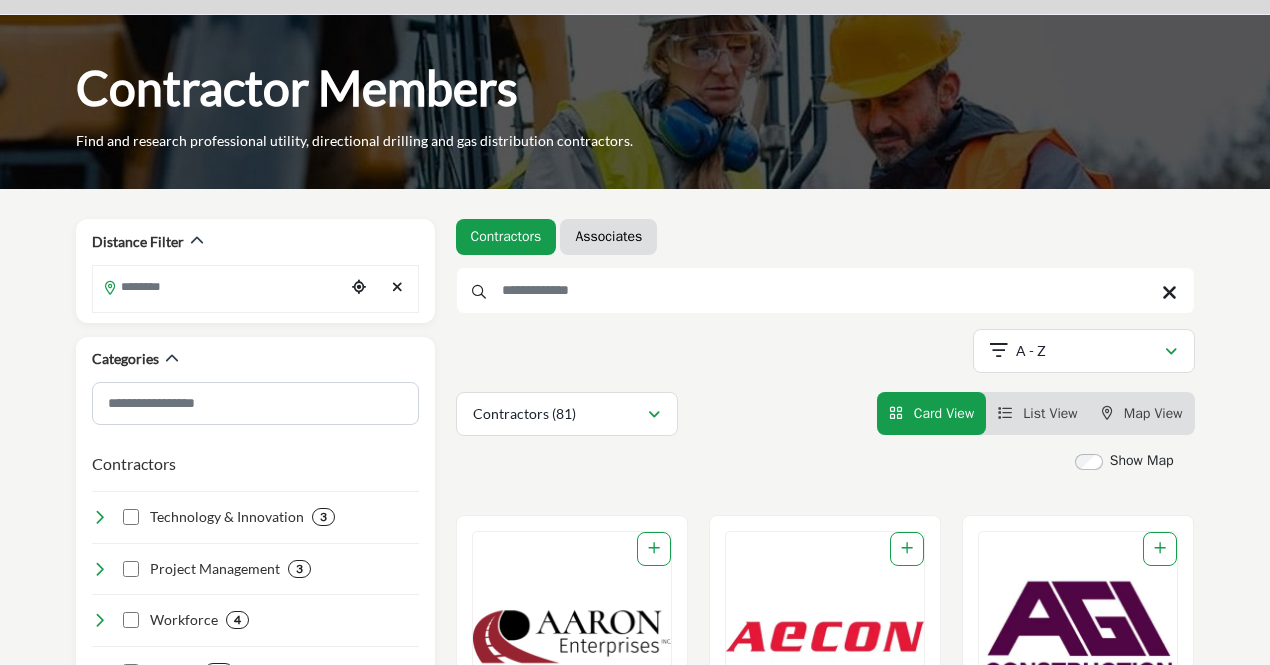 click at bounding box center [825, 290] 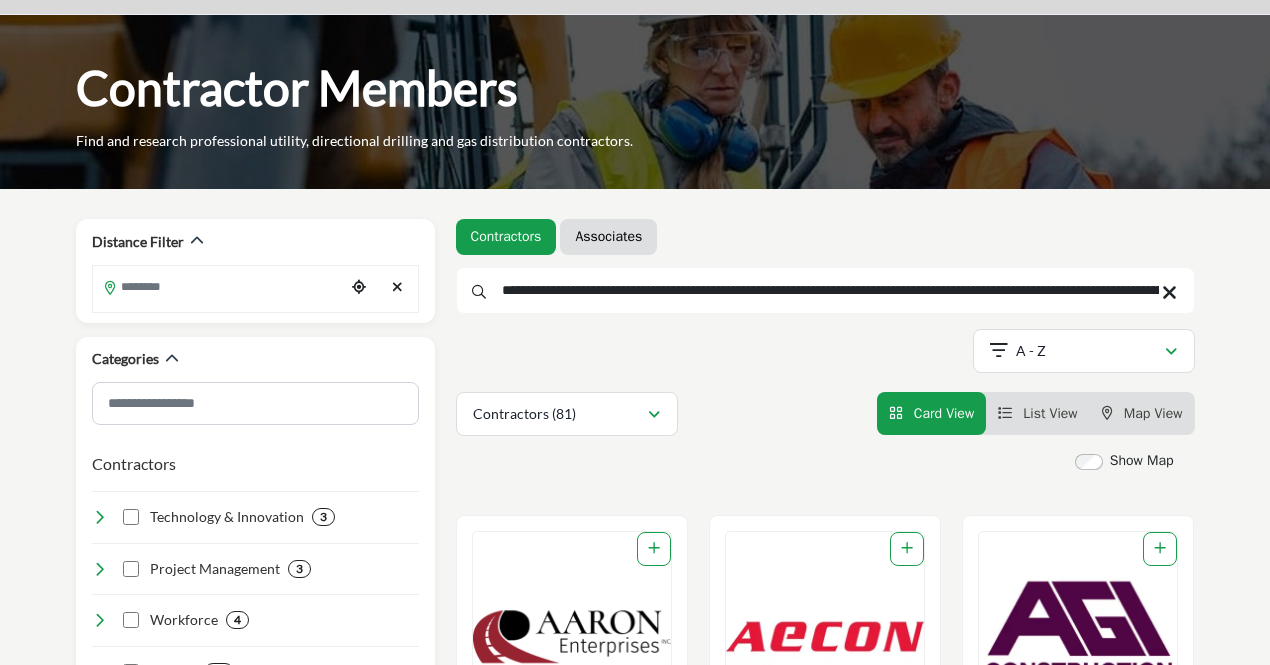 scroll, scrollTop: 0, scrollLeft: 2514, axis: horizontal 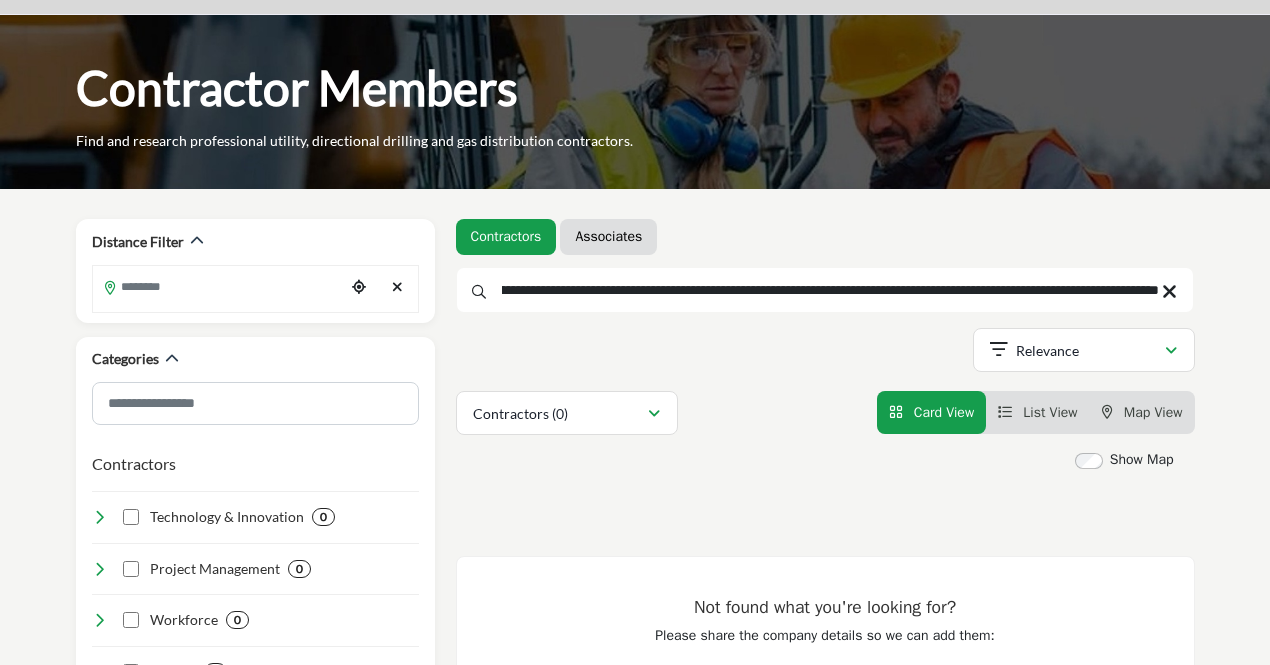 click on "**********" at bounding box center [825, 290] 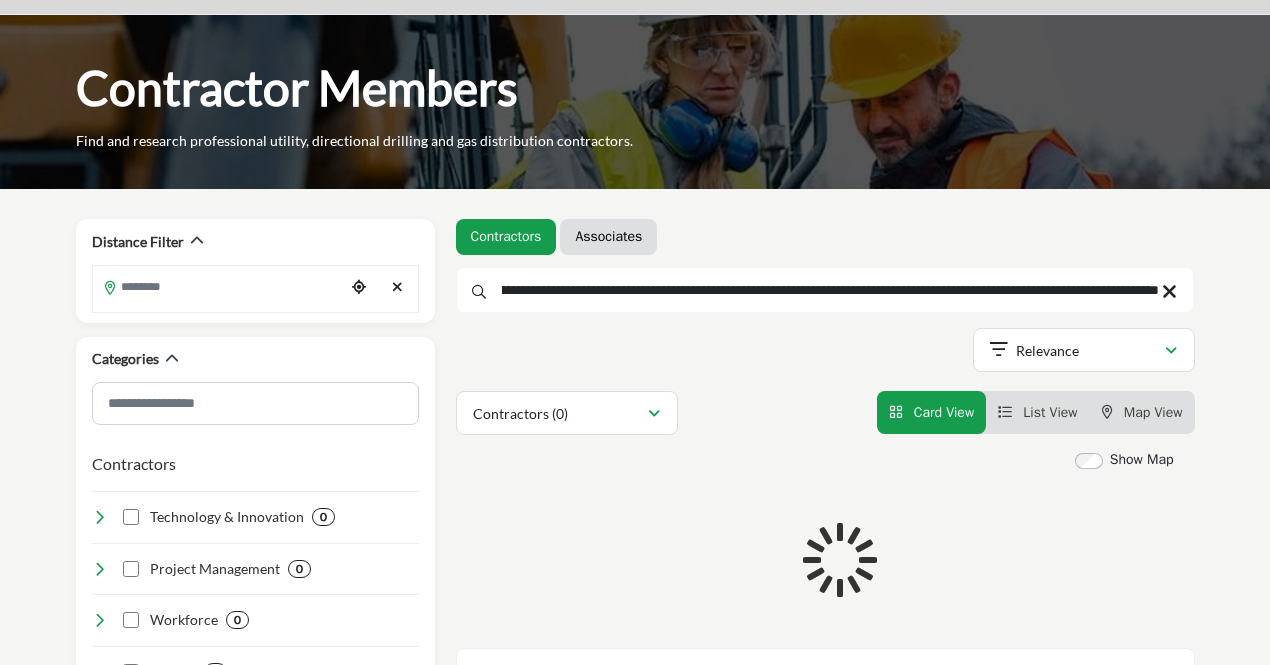 click on "**********" at bounding box center (825, 290) 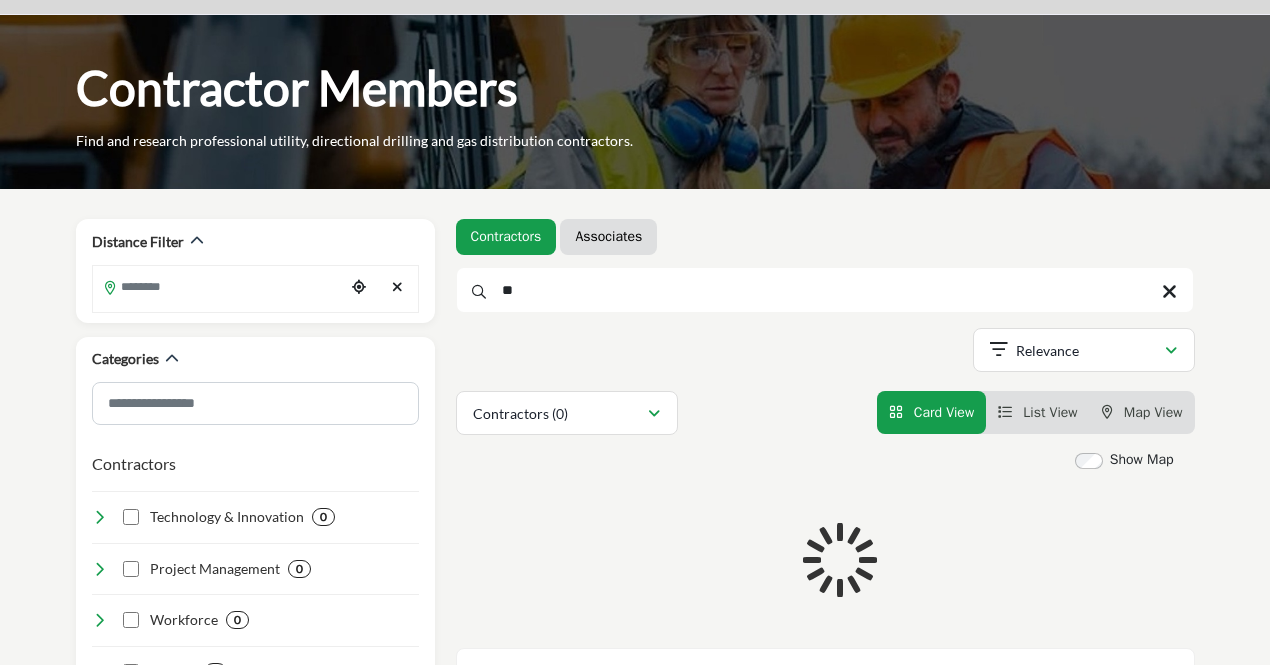 scroll, scrollTop: 0, scrollLeft: 0, axis: both 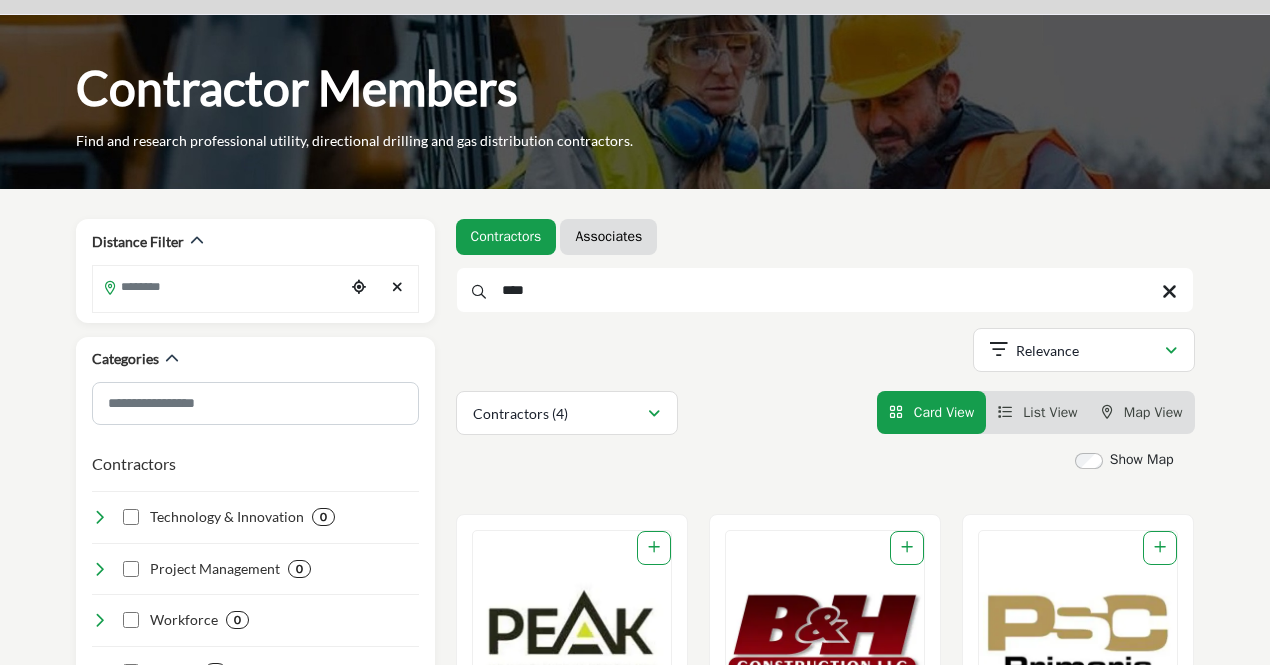 type on "****" 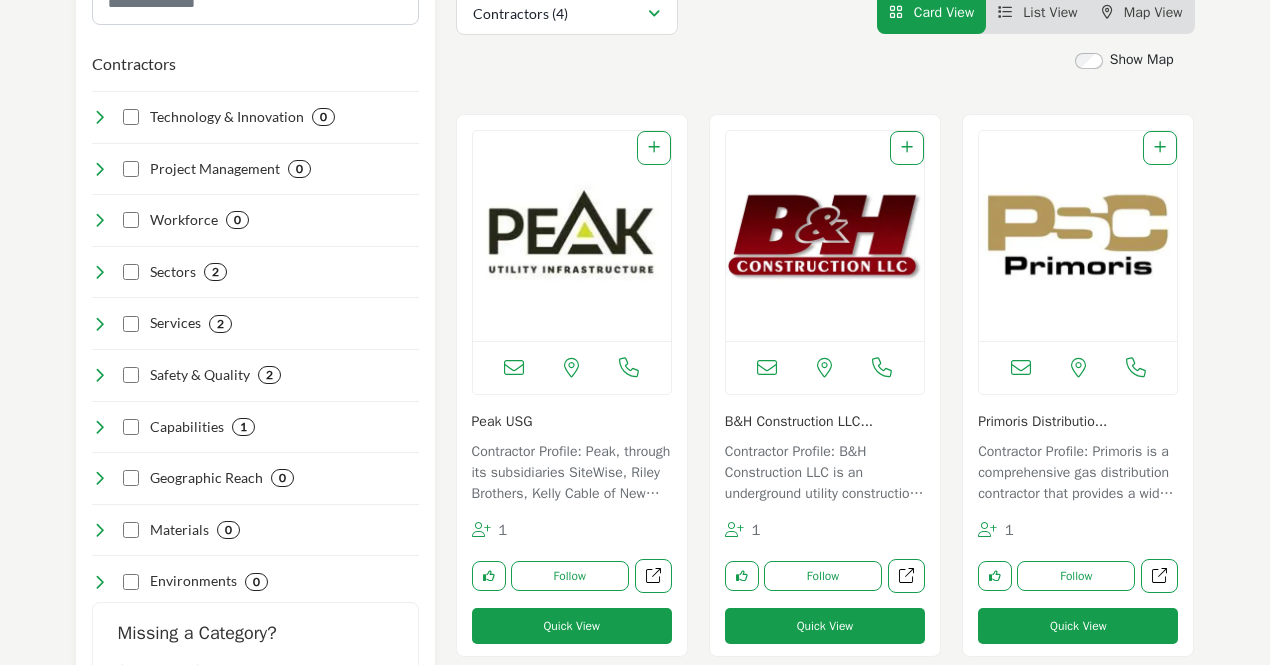 scroll, scrollTop: 400, scrollLeft: 0, axis: vertical 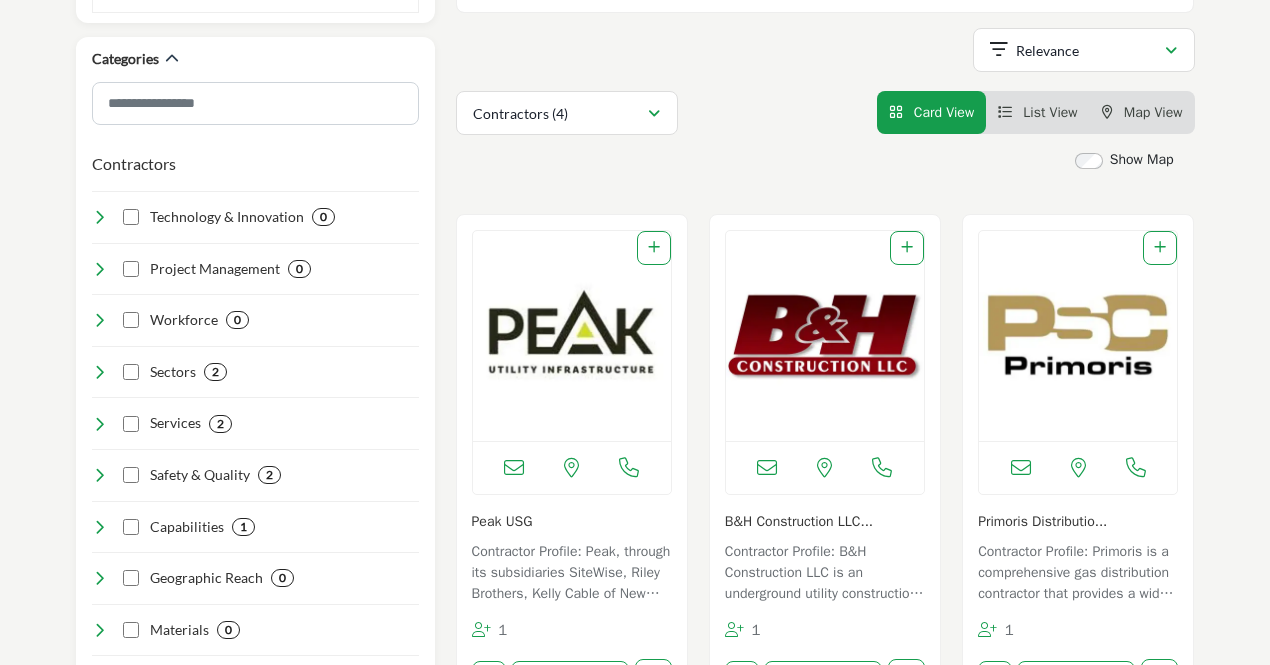 click at bounding box center (572, 336) 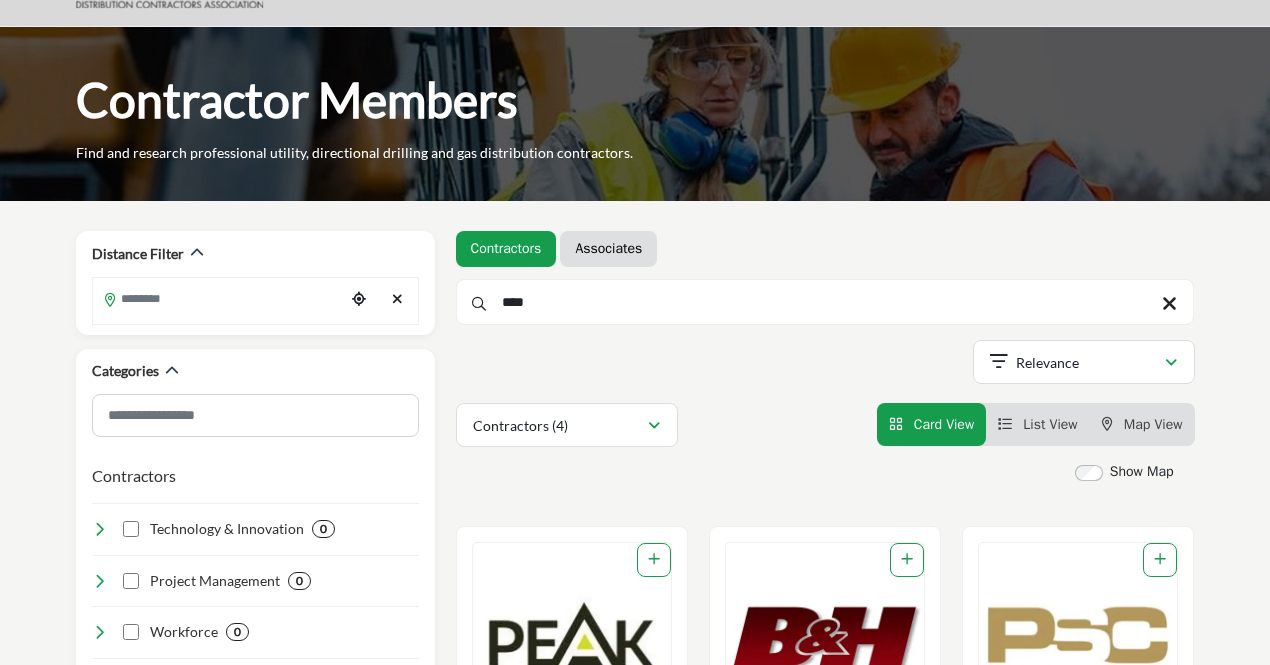 scroll, scrollTop: 0, scrollLeft: 0, axis: both 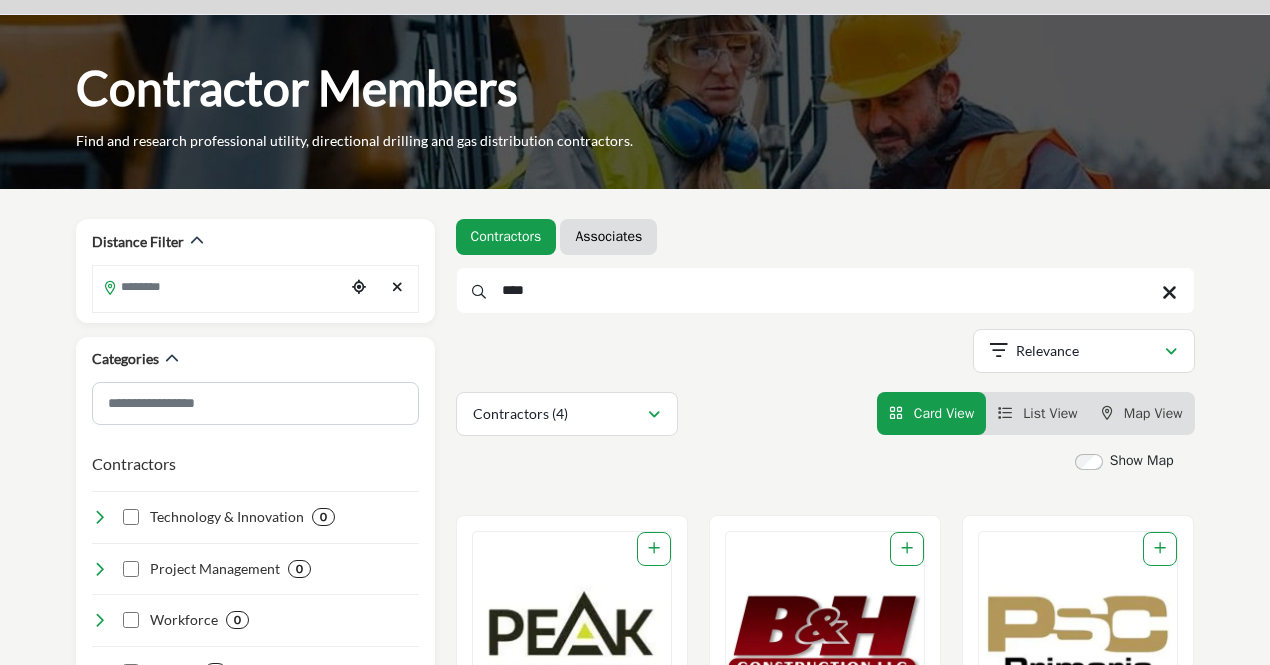 click on "****" at bounding box center [825, 290] 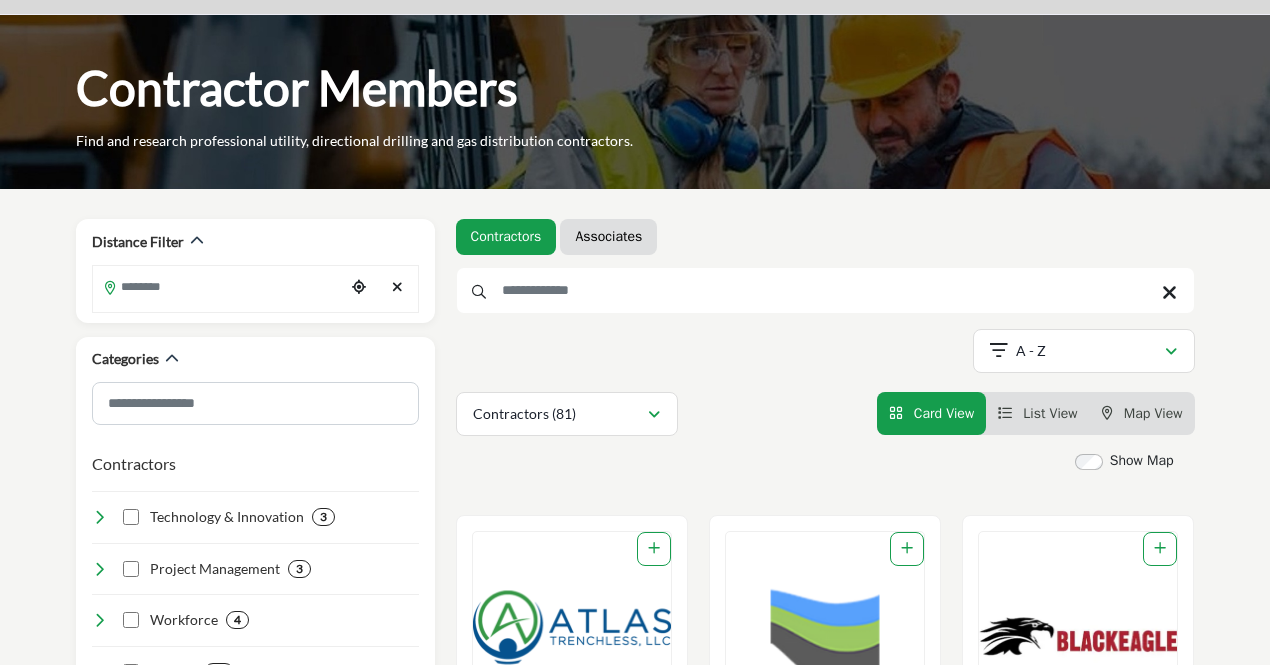 type 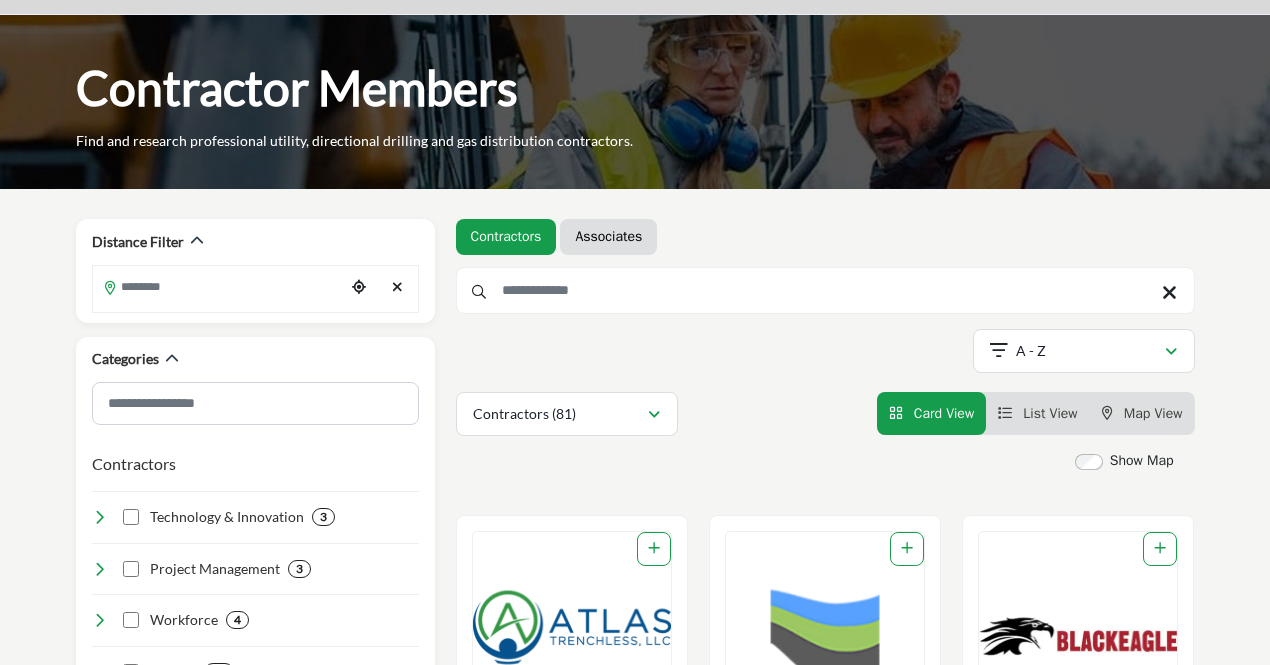 click on "Showing  21  results out of  81
A - Z
Featured
Relevance
Most Recent Added" at bounding box center [825, 354] 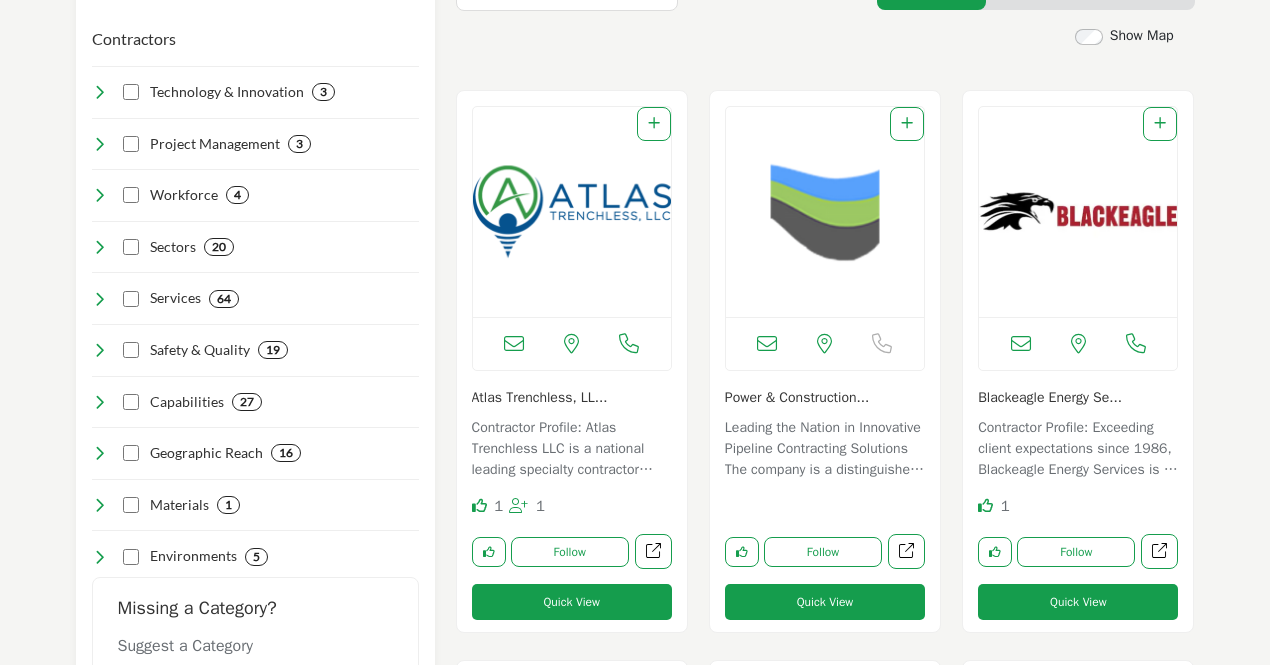 scroll, scrollTop: 500, scrollLeft: 0, axis: vertical 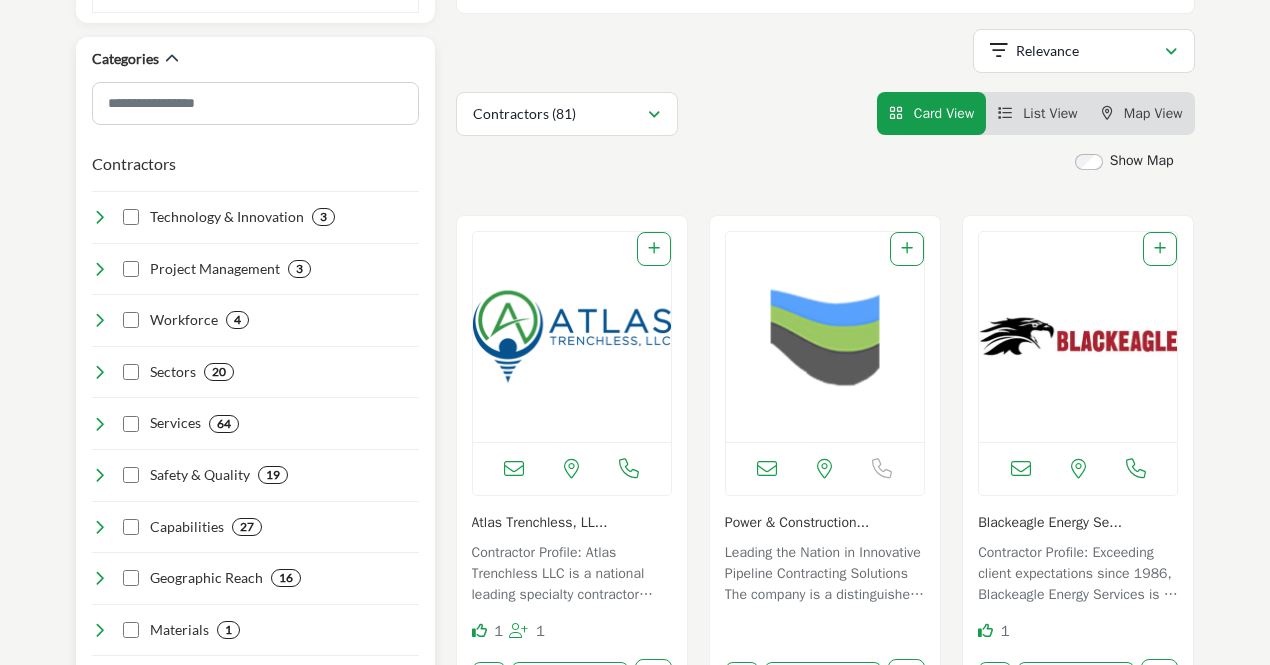click at bounding box center (100, 424) 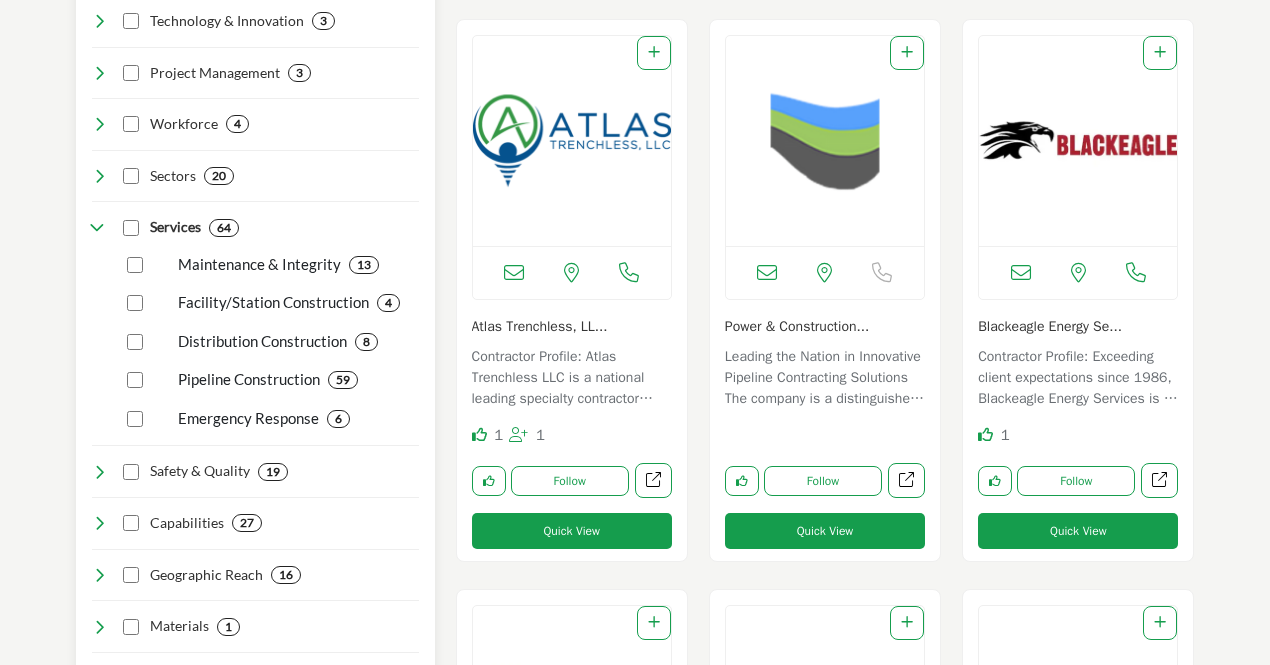 scroll, scrollTop: 600, scrollLeft: 0, axis: vertical 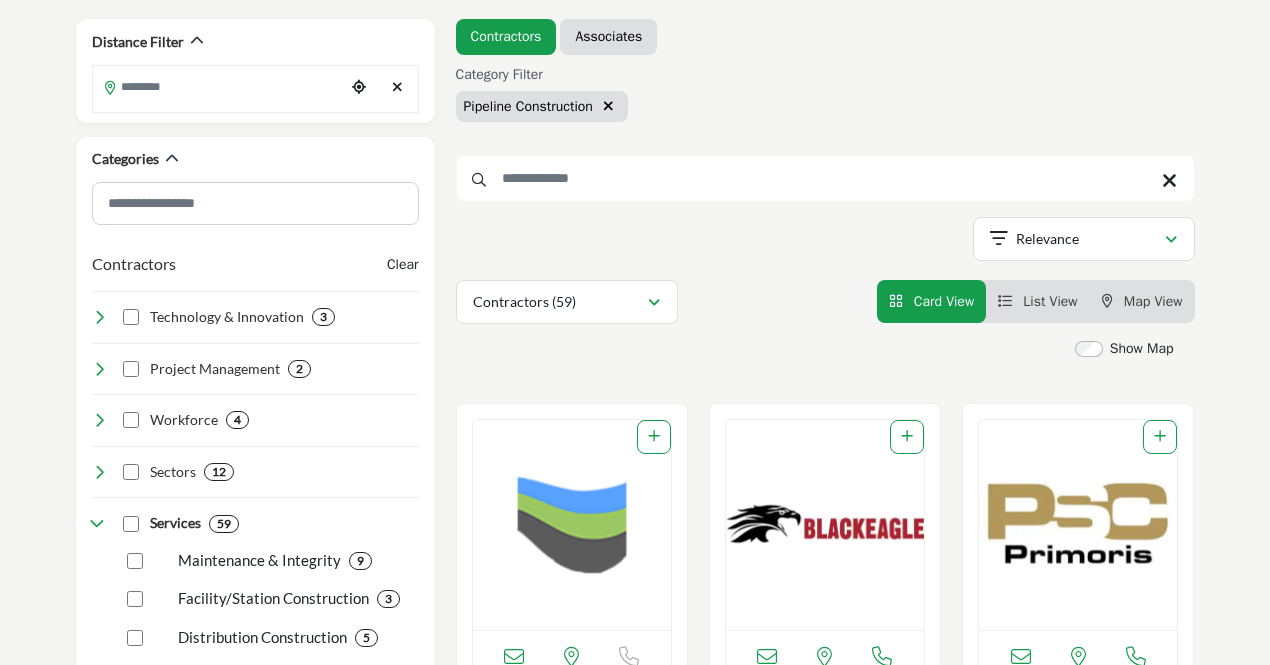 click at bounding box center (825, 178) 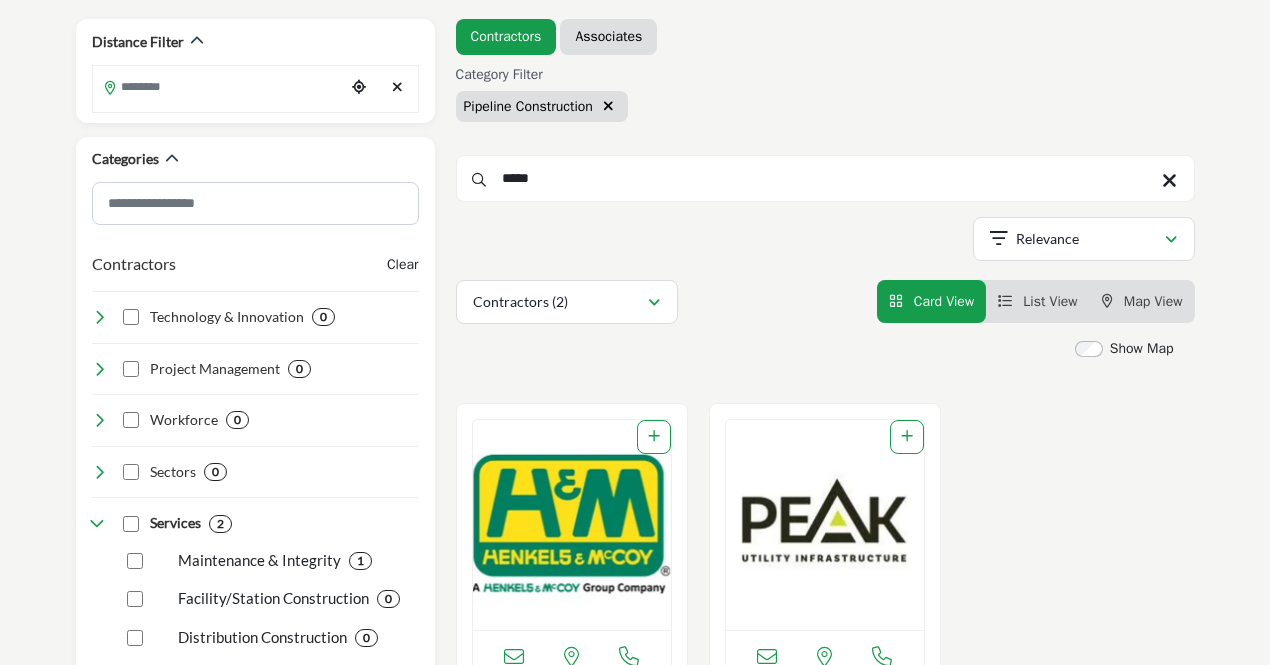 click at bounding box center [608, 106] 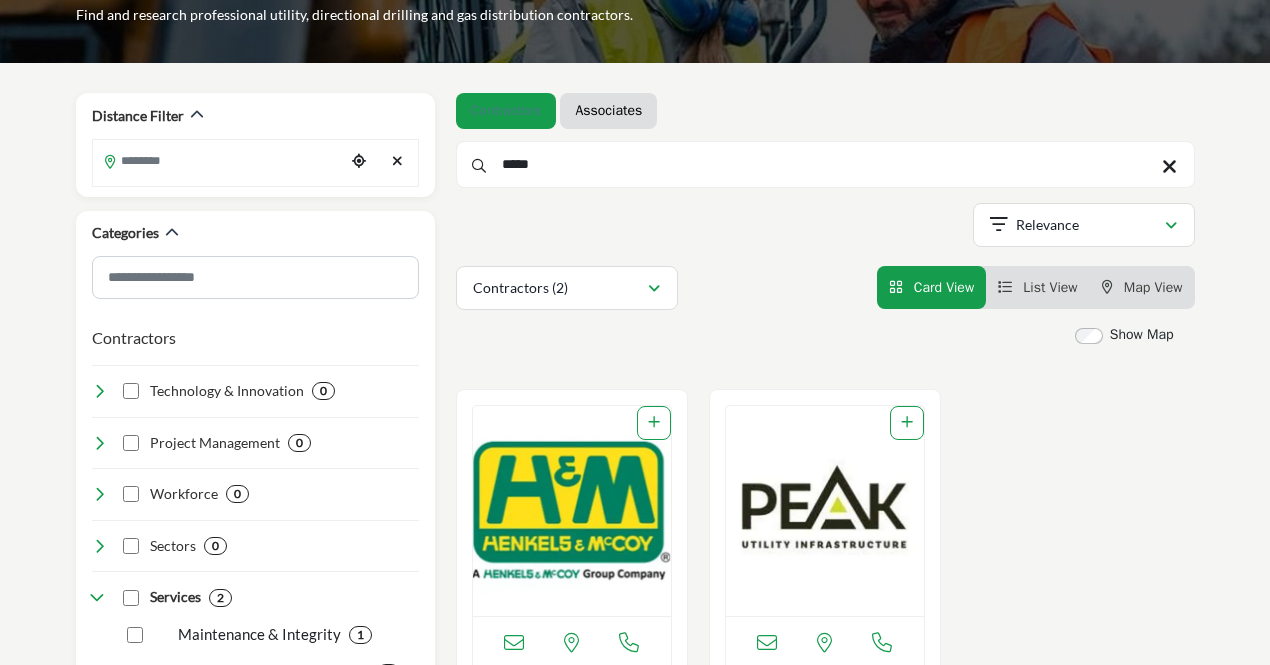 scroll, scrollTop: 200, scrollLeft: 0, axis: vertical 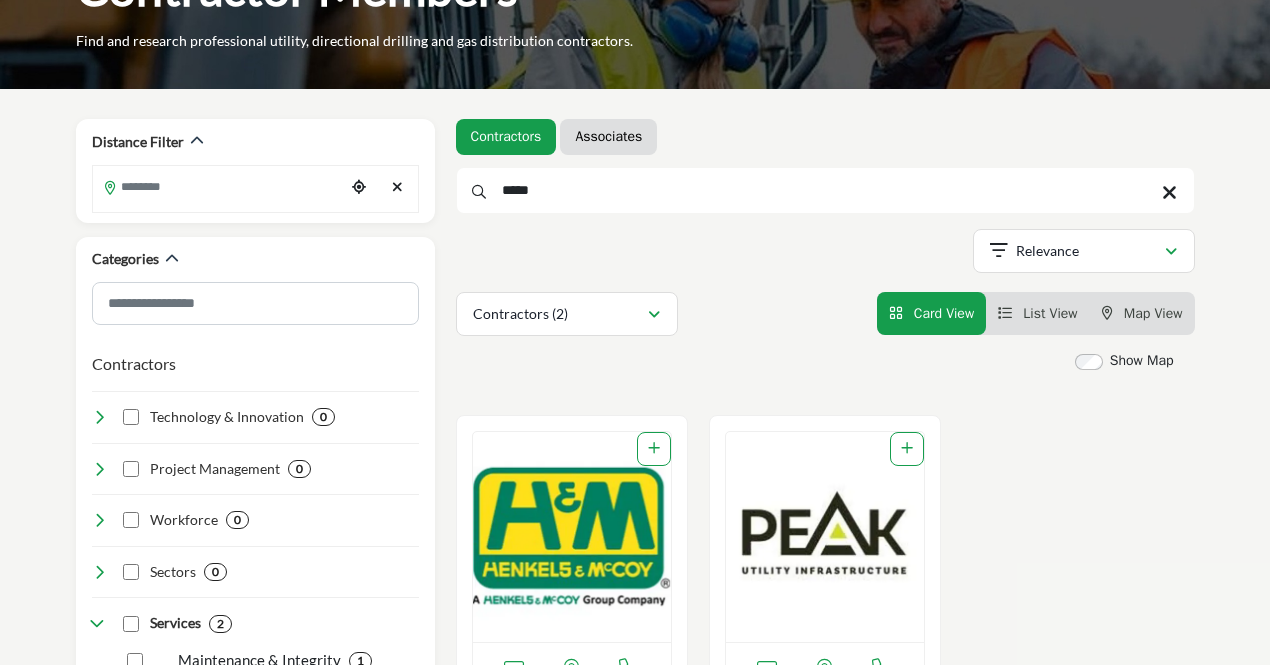 click on "*****" at bounding box center [825, 190] 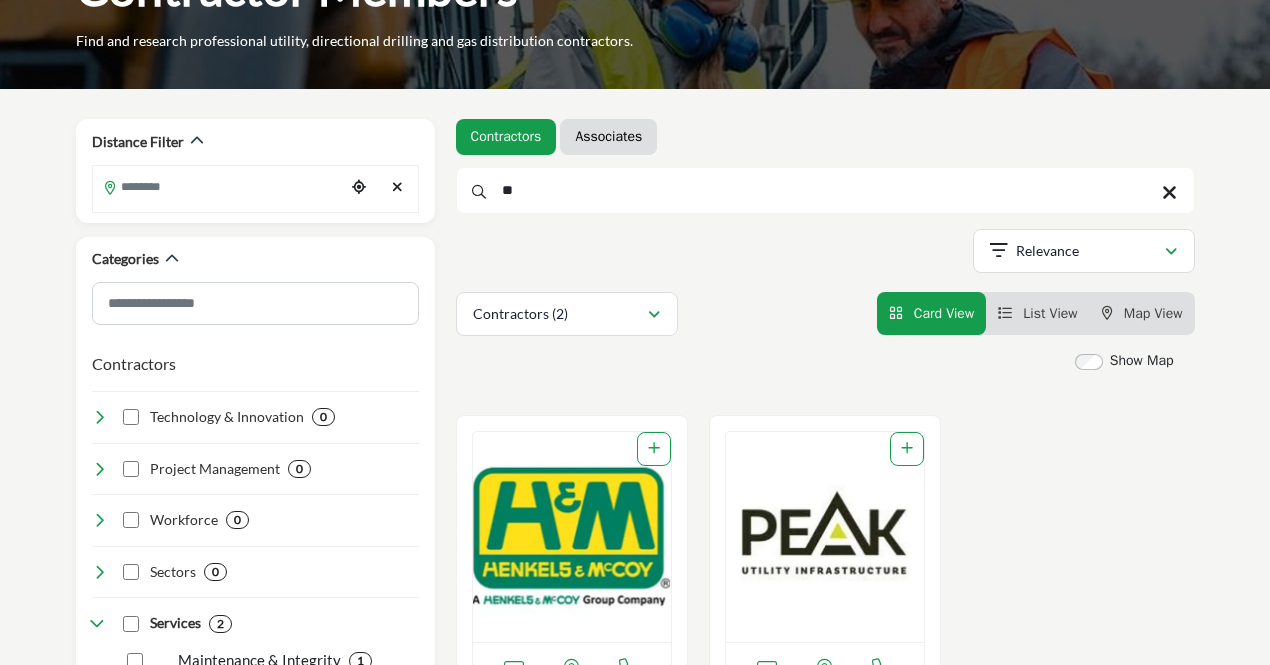 type on "***" 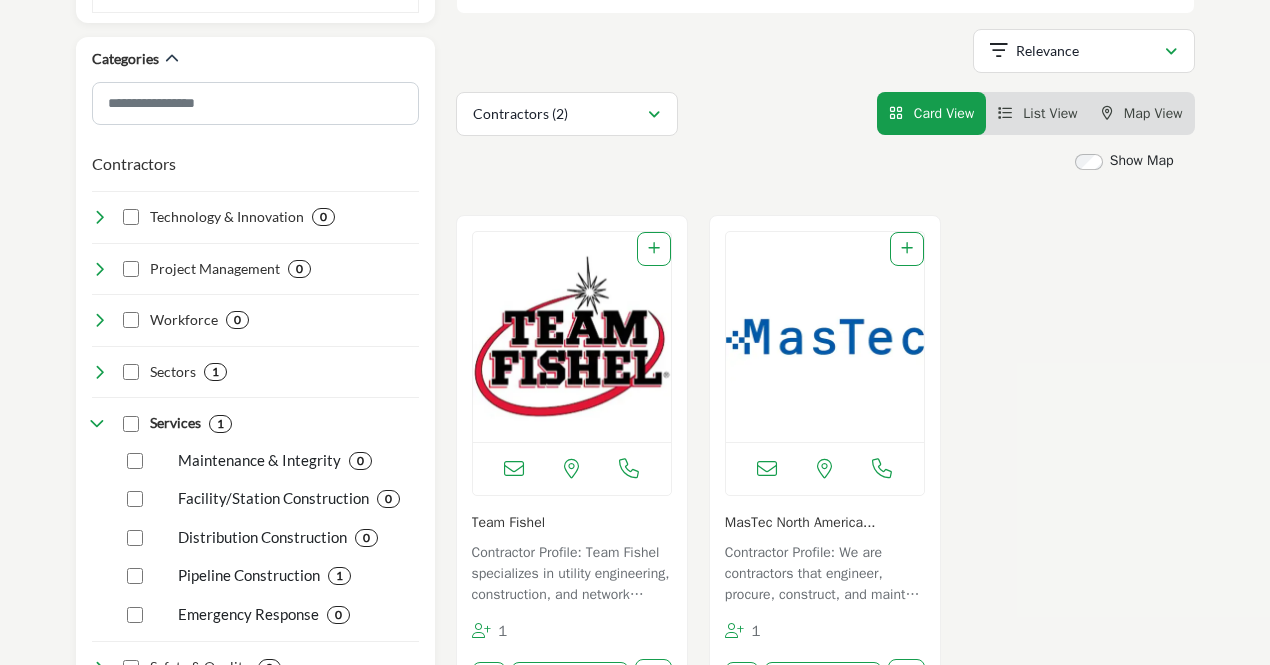 scroll, scrollTop: 300, scrollLeft: 0, axis: vertical 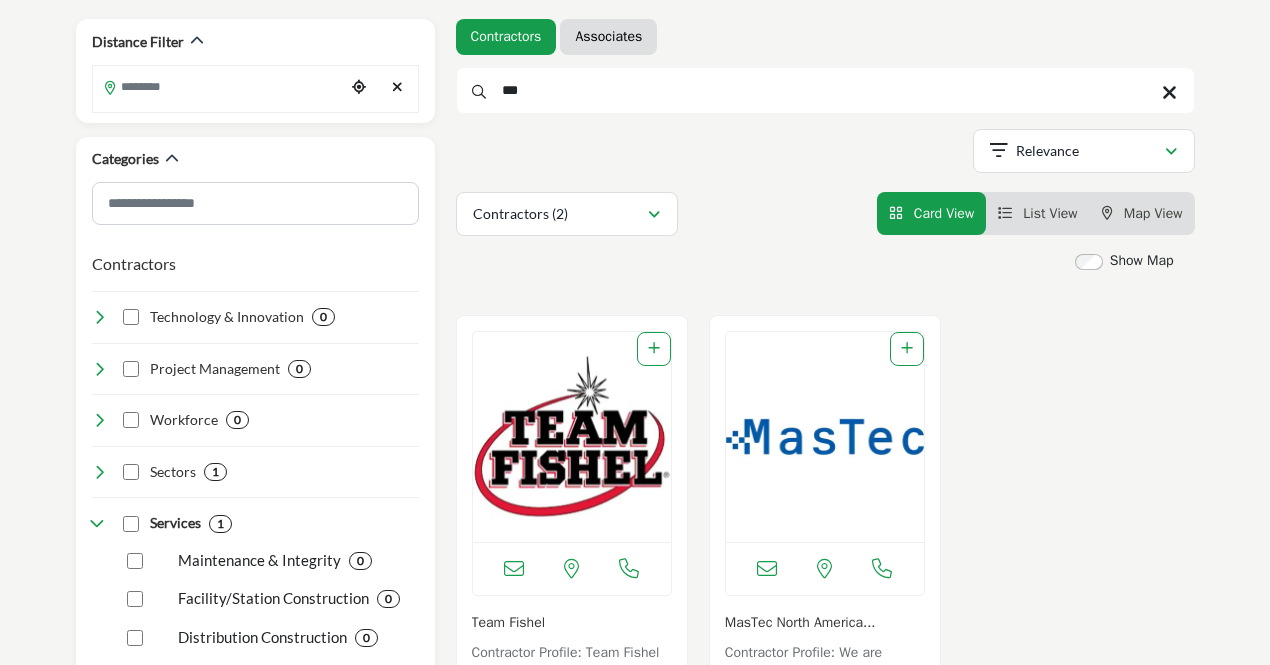 click on "***" at bounding box center [825, 90] 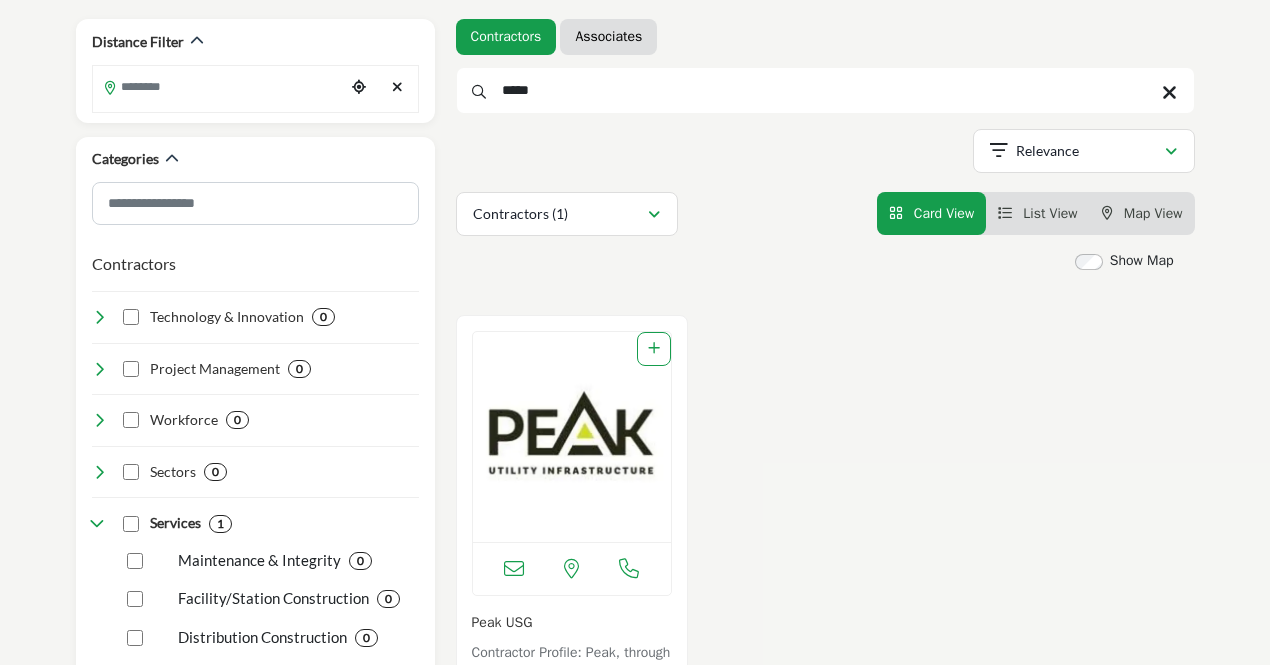 type on "*****" 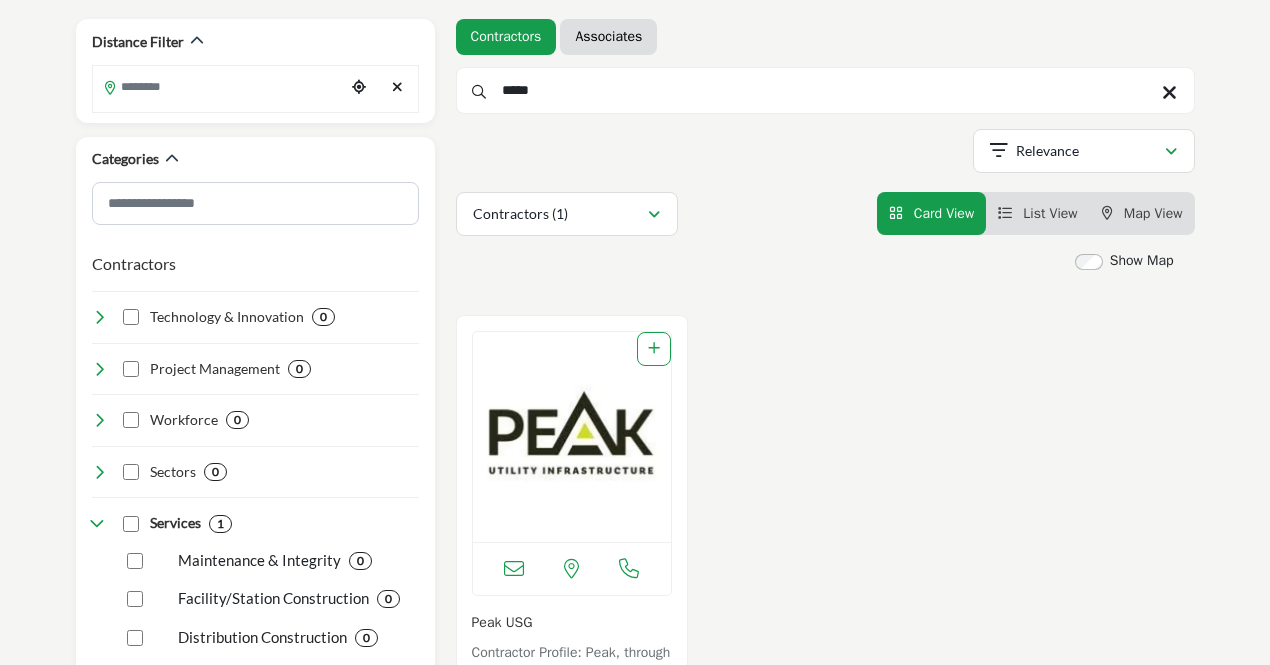 click at bounding box center [572, 437] 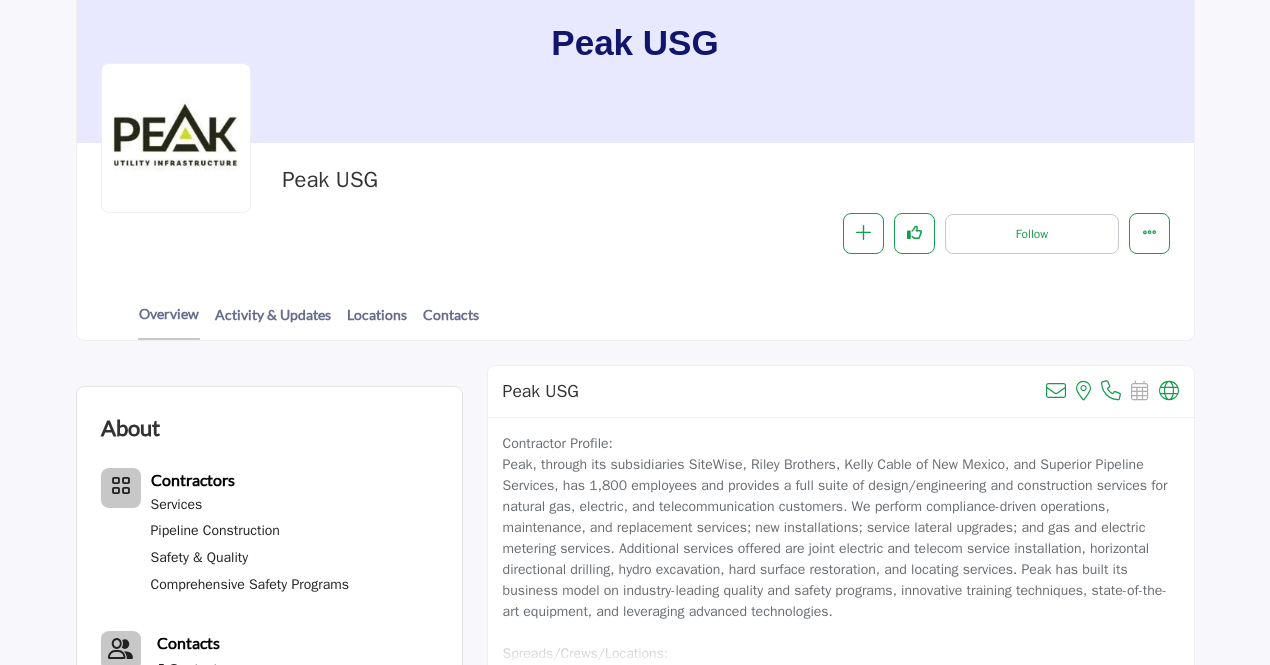 scroll, scrollTop: 200, scrollLeft: 0, axis: vertical 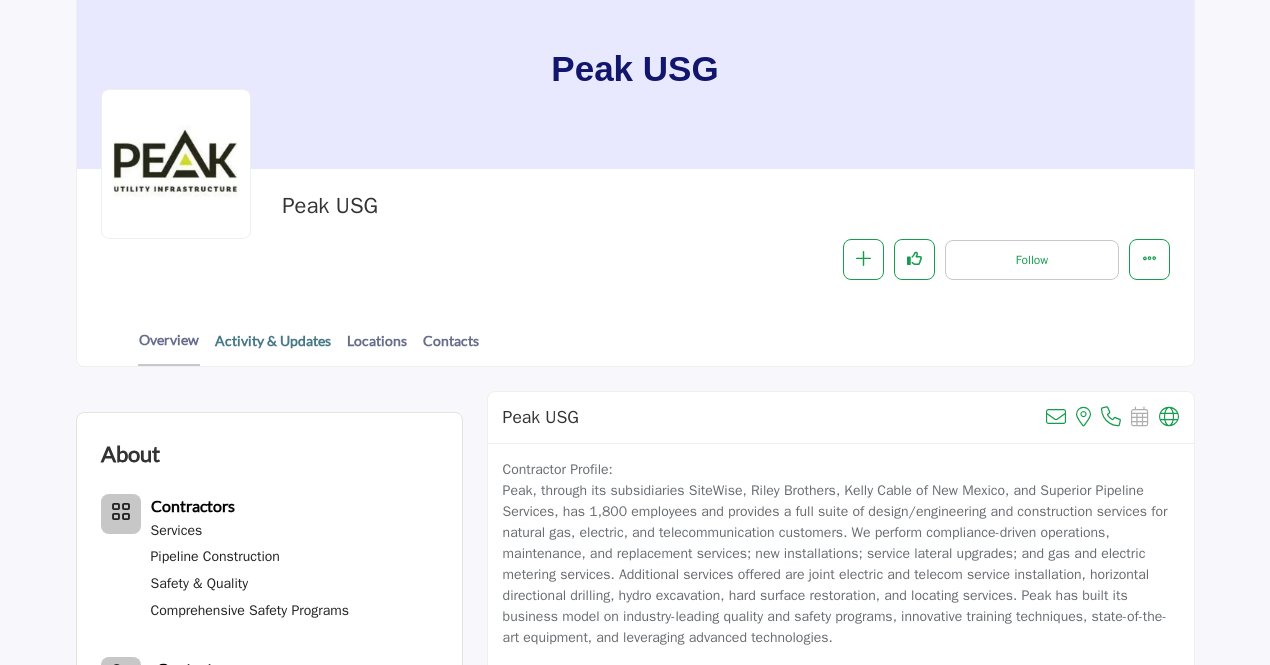 click on "Activity & Updates" at bounding box center (273, 347) 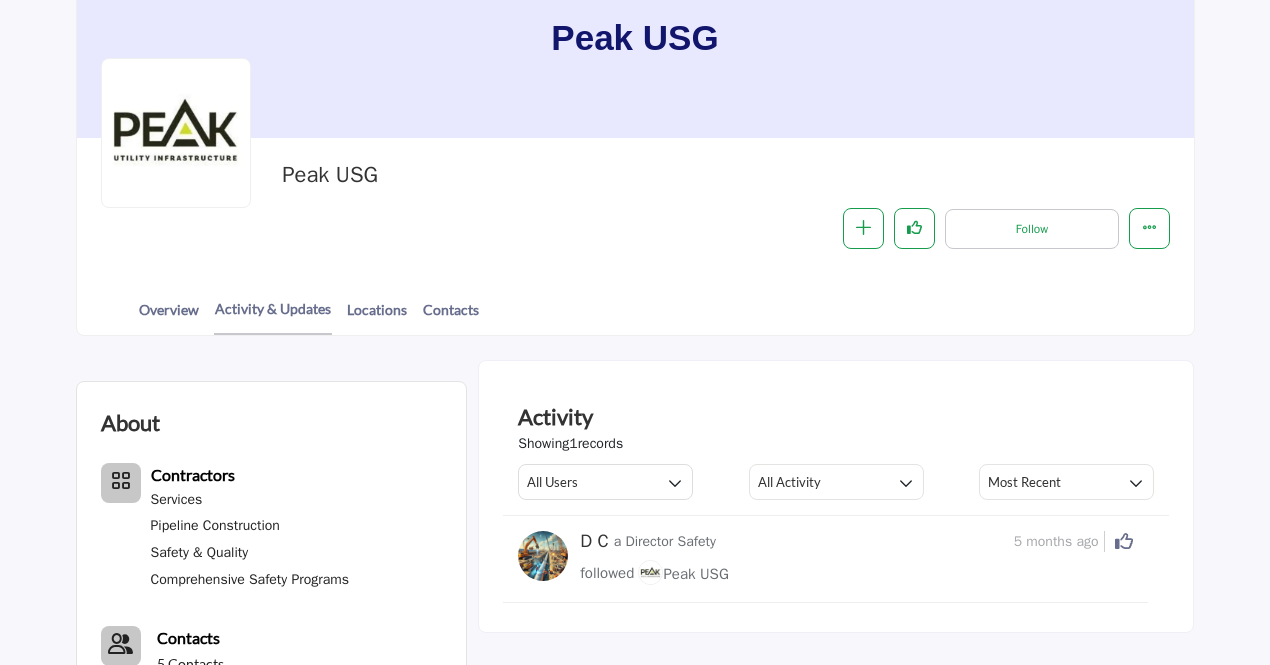 scroll, scrollTop: 200, scrollLeft: 0, axis: vertical 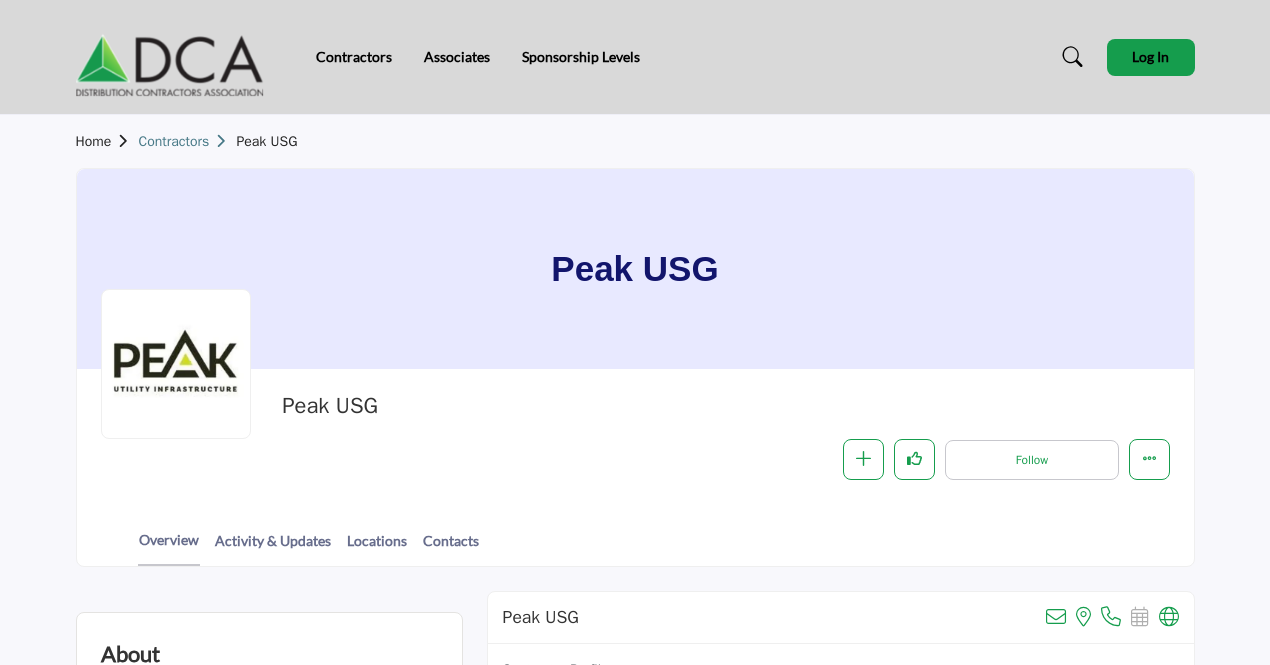 click on "Contractors" at bounding box center (188, 141) 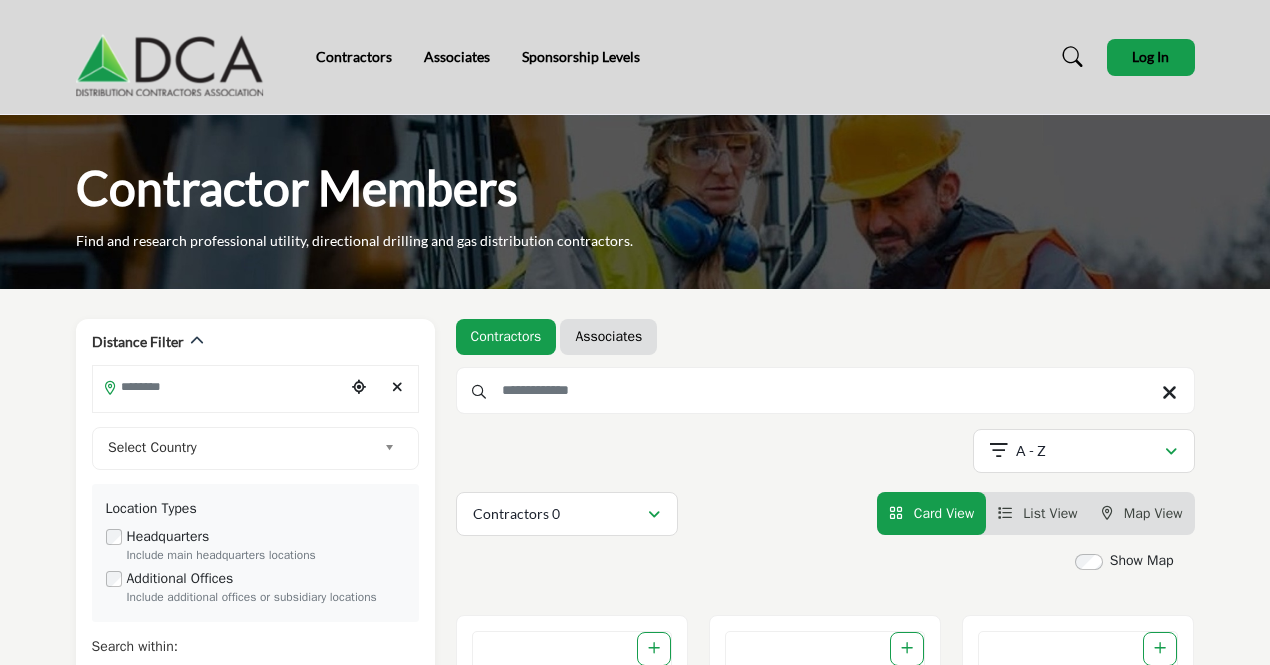 scroll, scrollTop: 0, scrollLeft: 0, axis: both 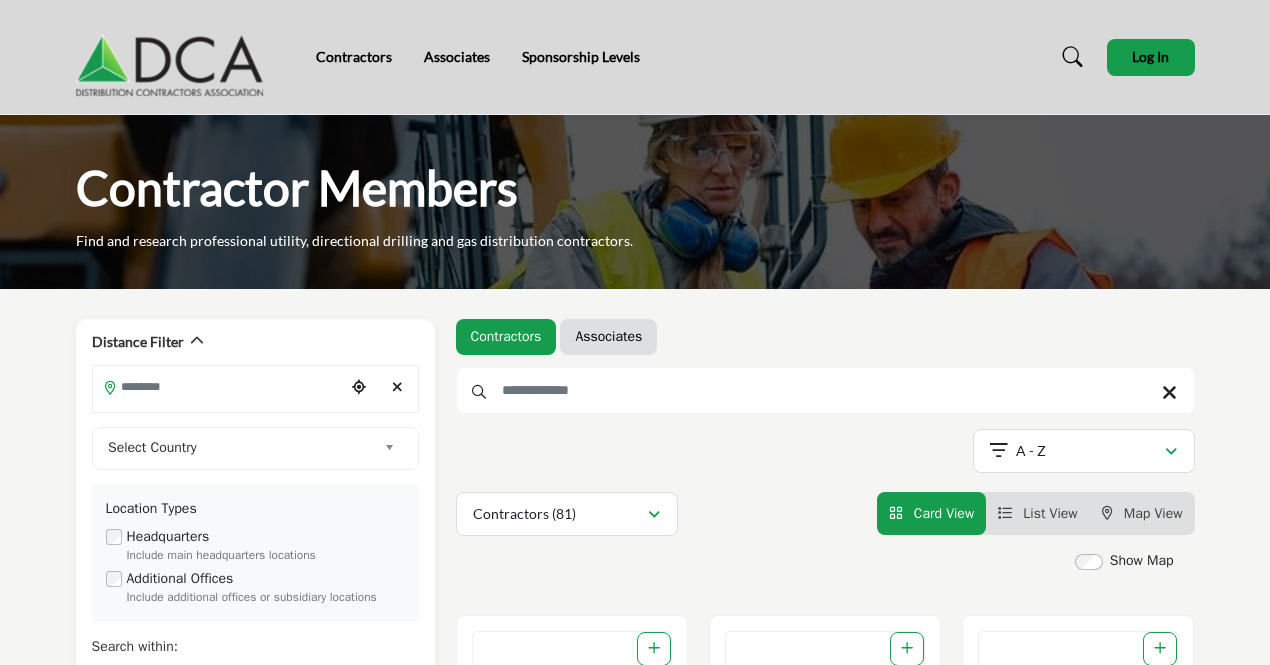 click at bounding box center [825, 390] 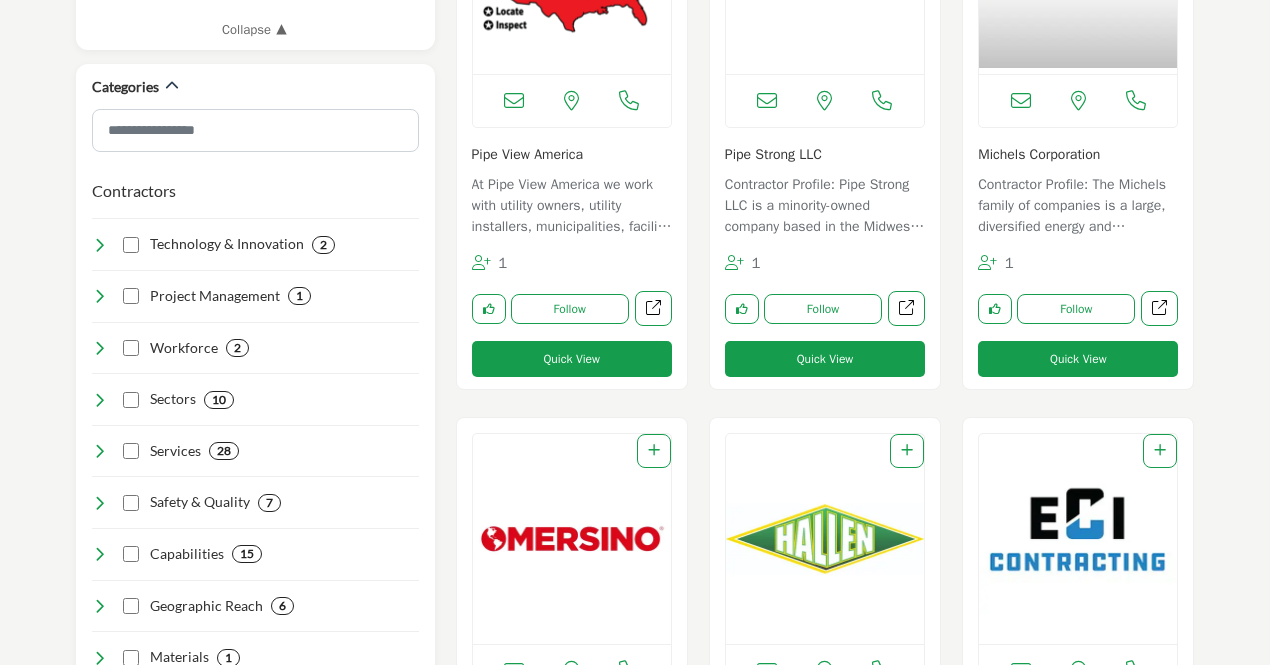 scroll, scrollTop: 800, scrollLeft: 0, axis: vertical 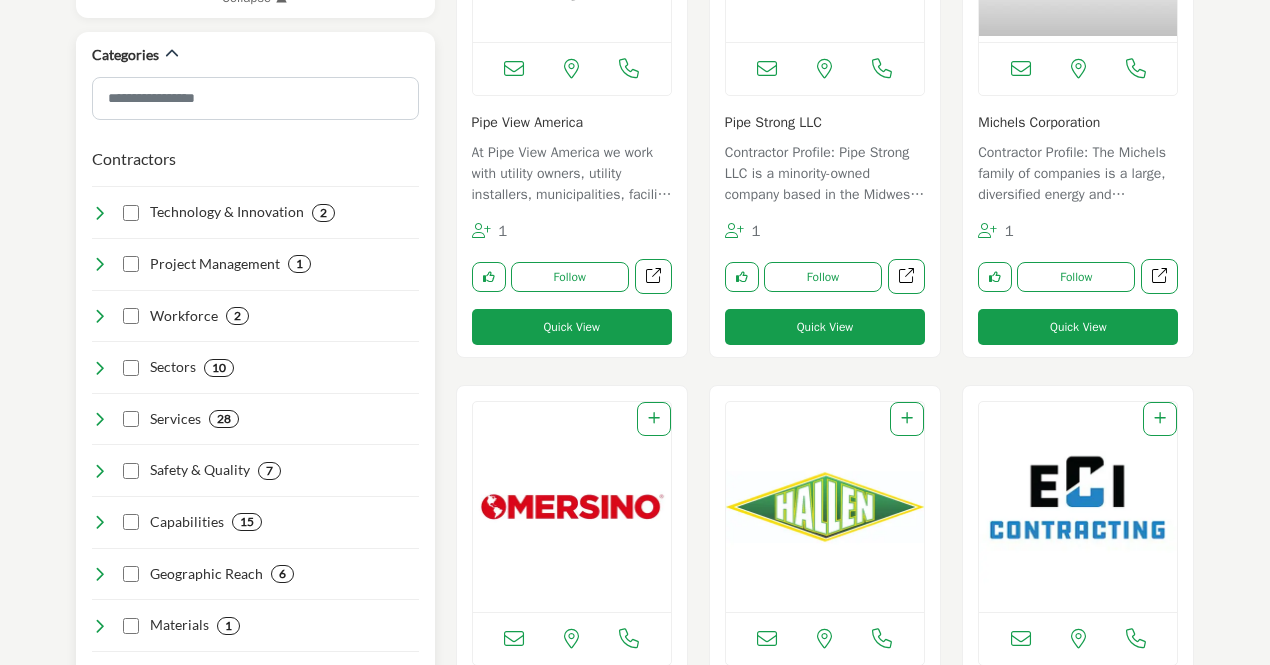 type on "****" 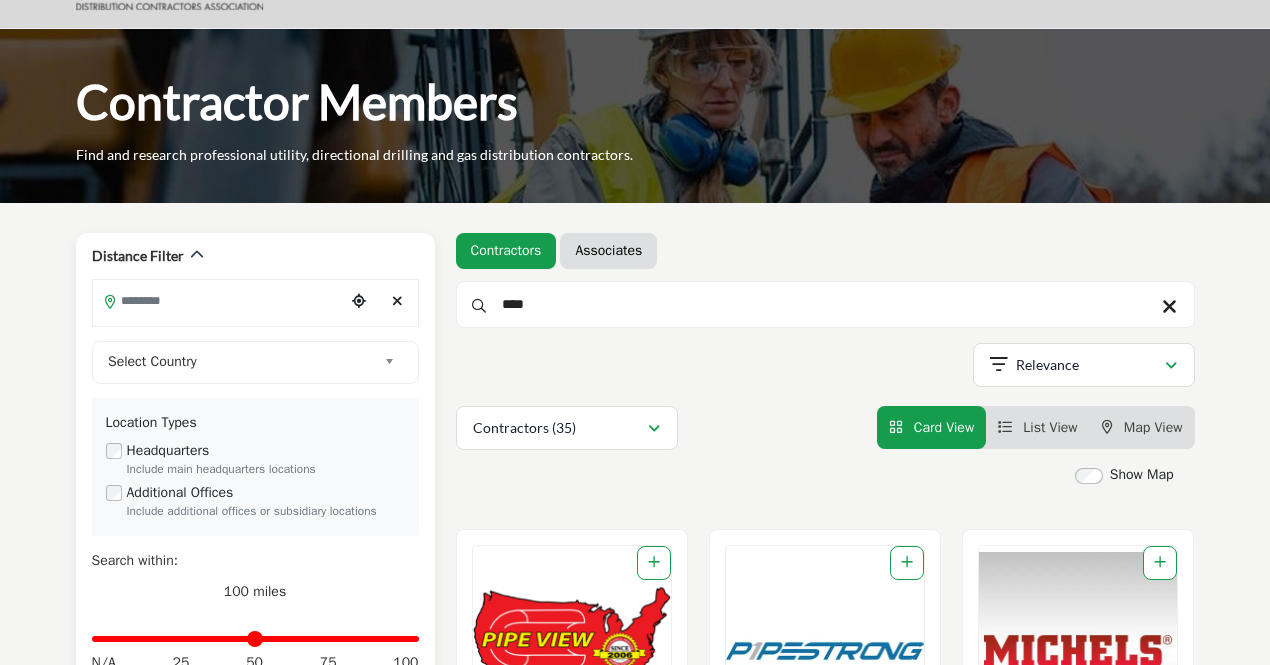 scroll, scrollTop: 0, scrollLeft: 0, axis: both 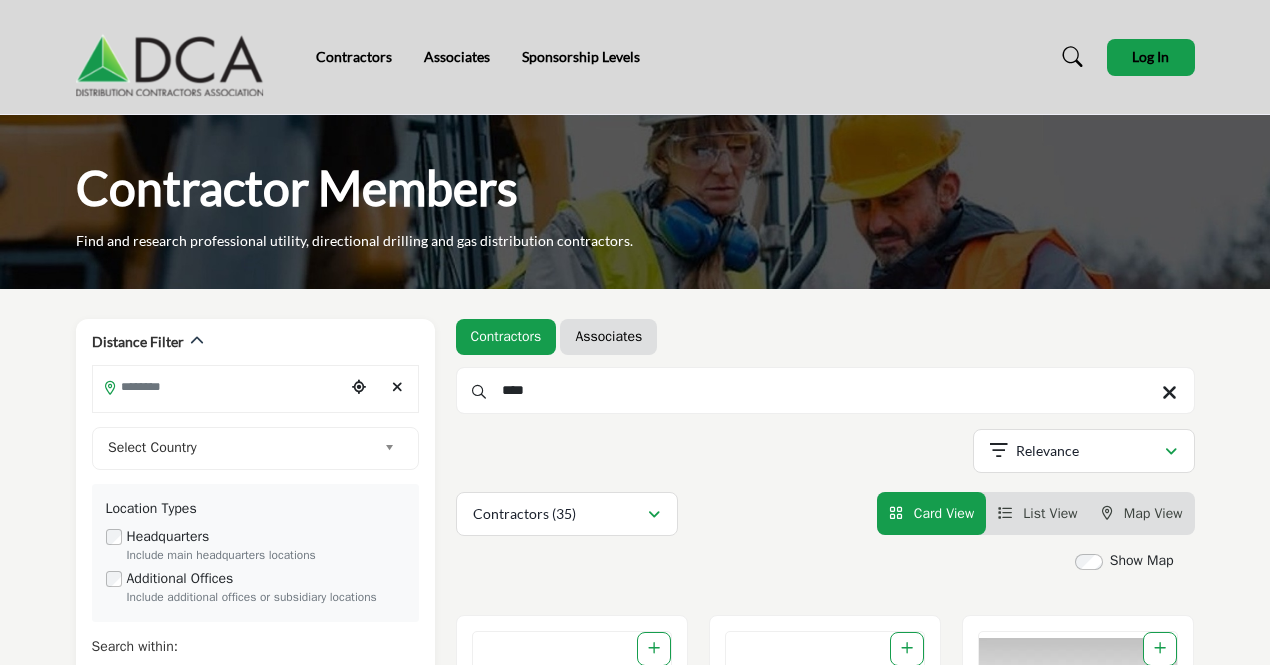 click at bounding box center [175, 57] 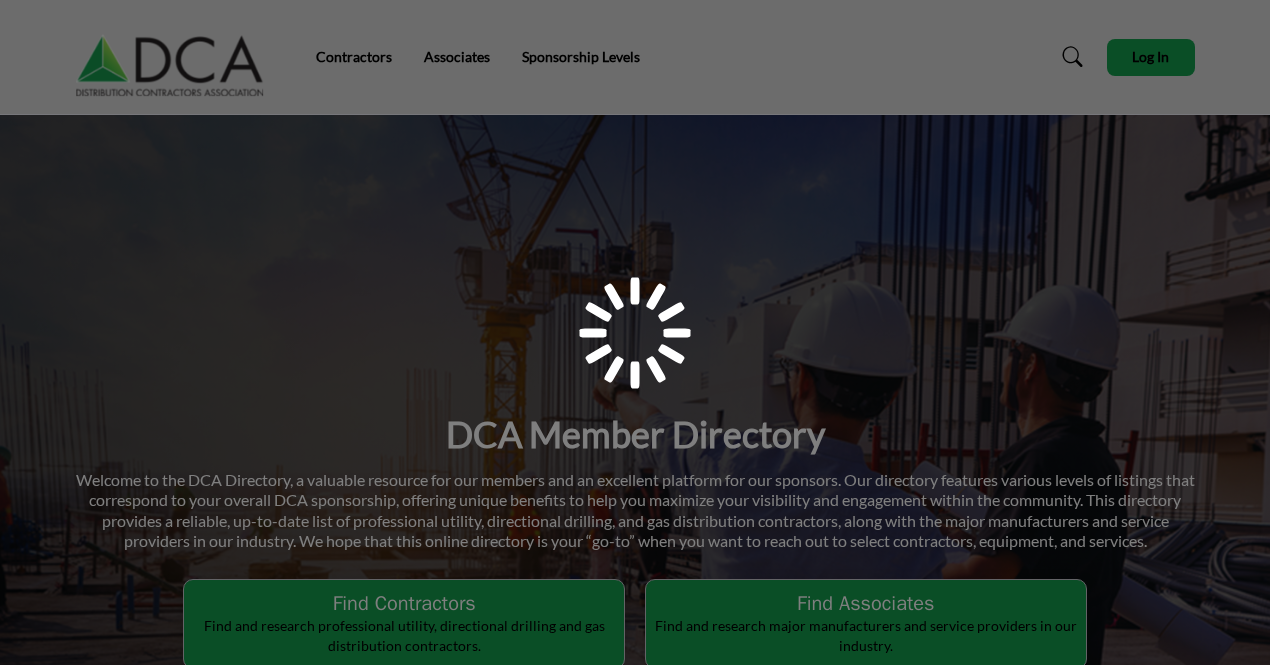scroll, scrollTop: 0, scrollLeft: 0, axis: both 